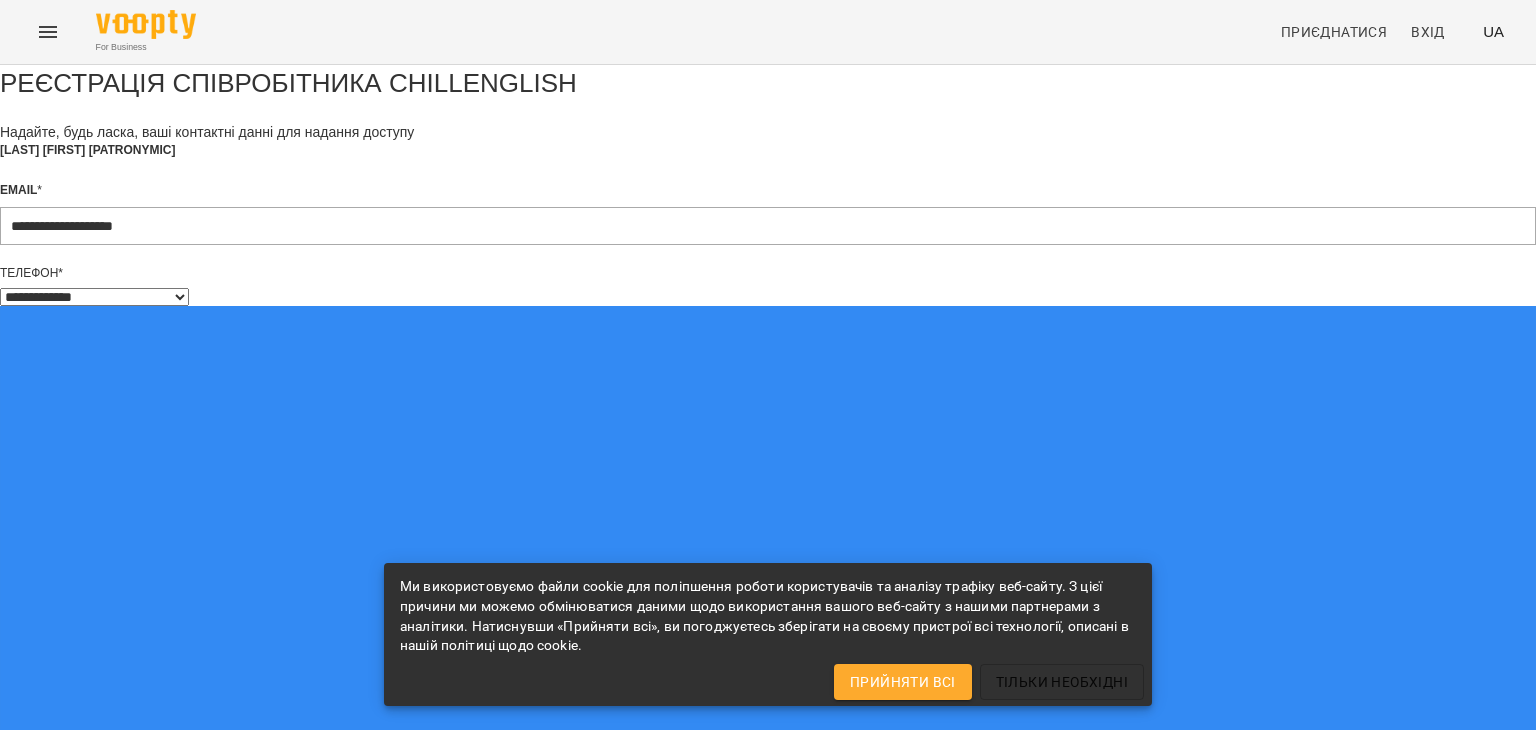 select on "**" 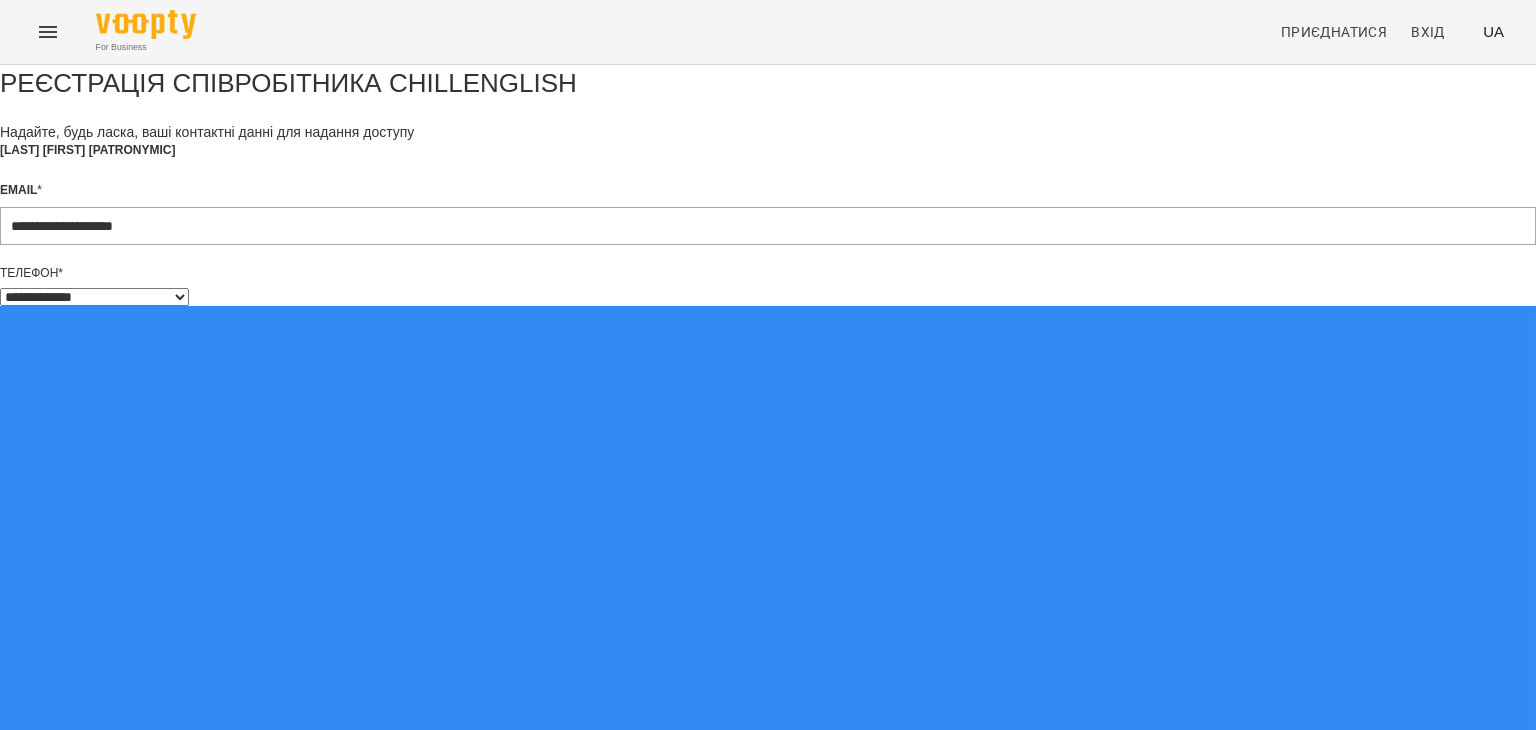 click on "**********" at bounding box center (768, 799) 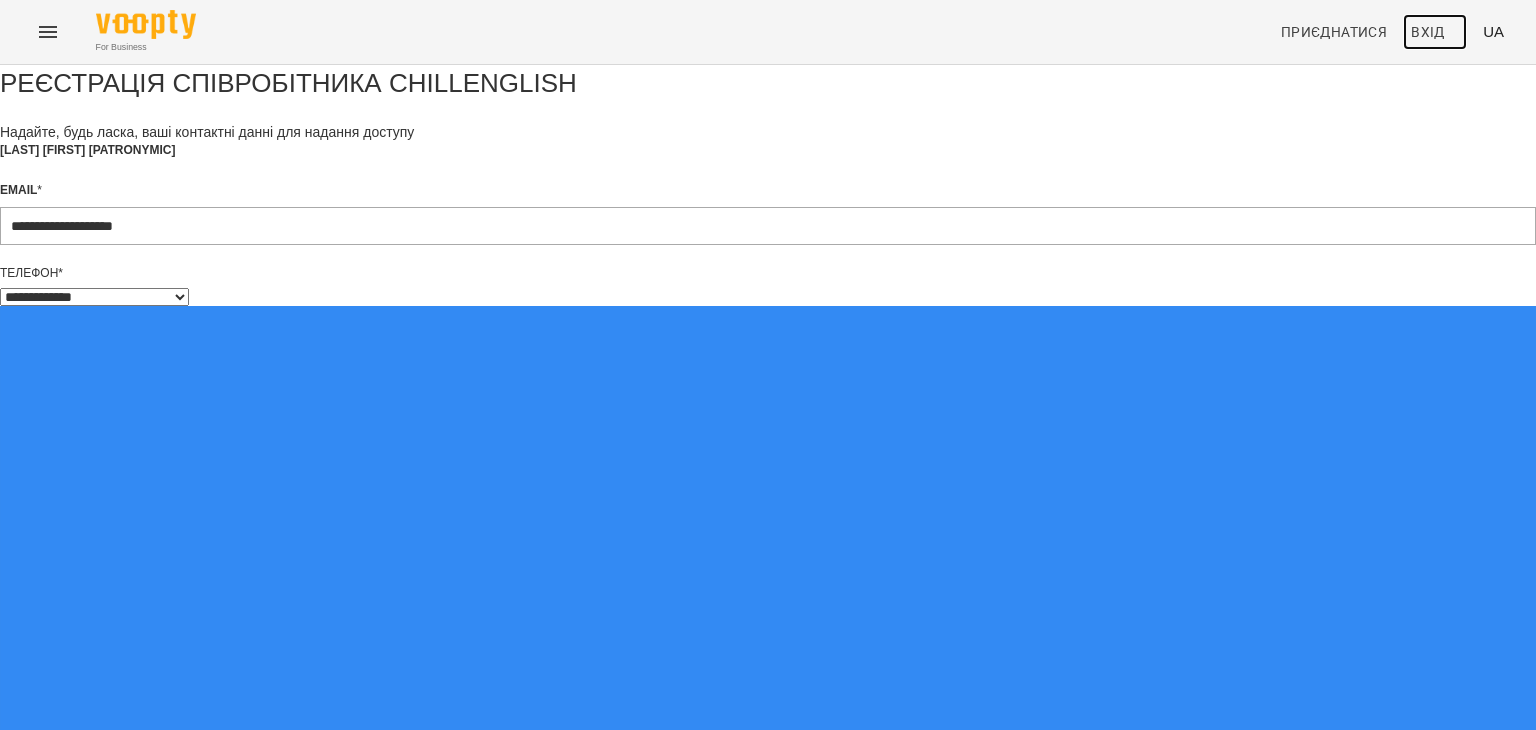 click on "Вхід" at bounding box center (1428, 32) 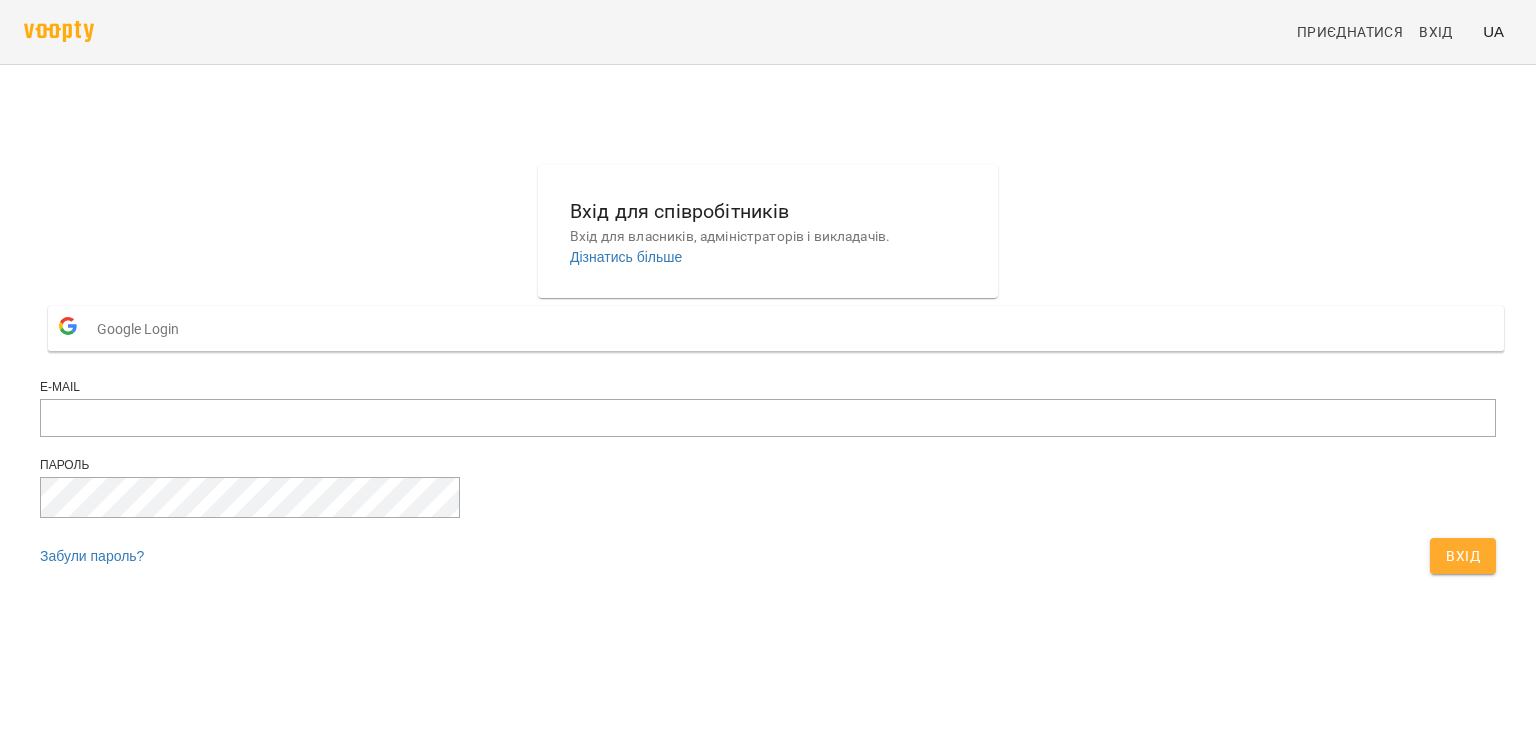 scroll, scrollTop: 0, scrollLeft: 0, axis: both 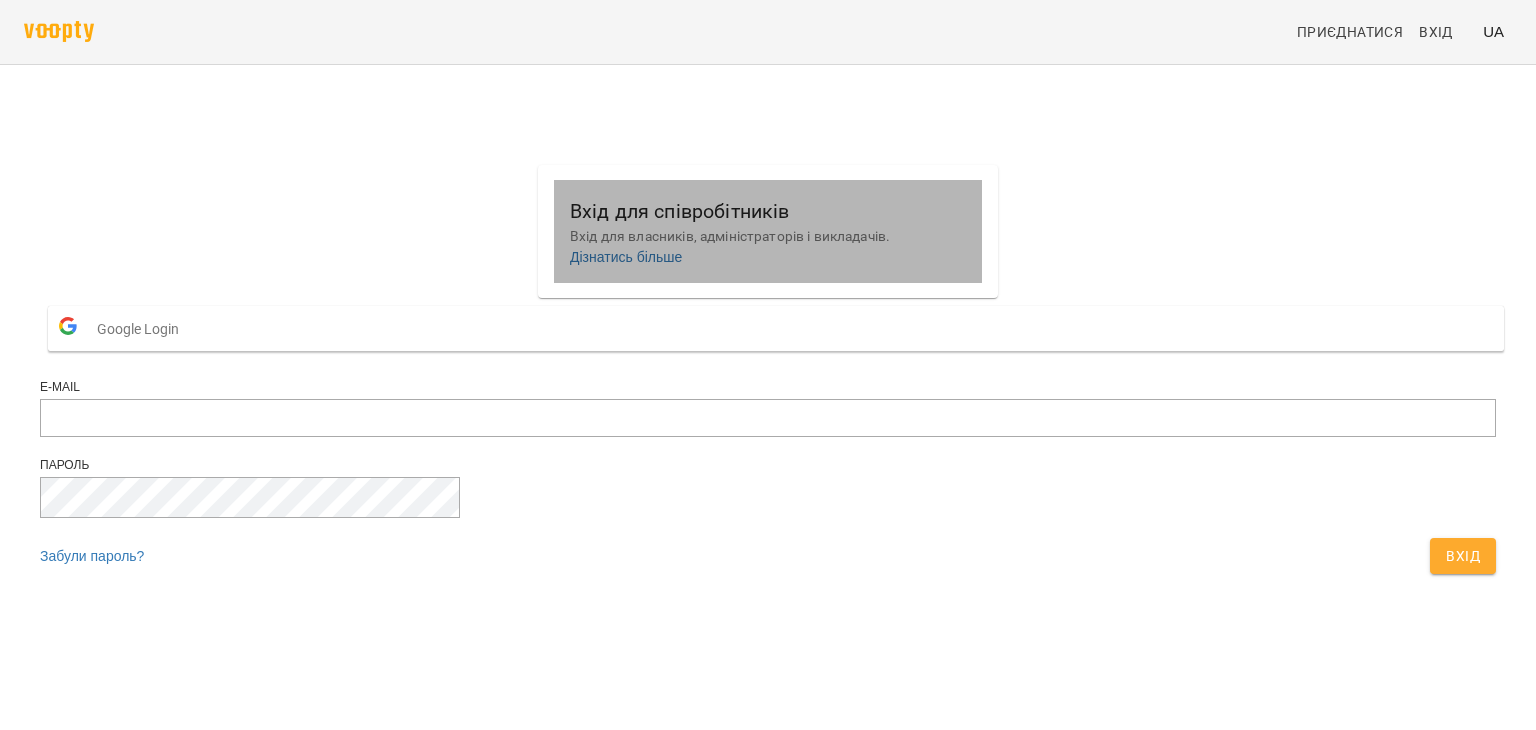 click on "Вхід для співробітників" at bounding box center (768, 211) 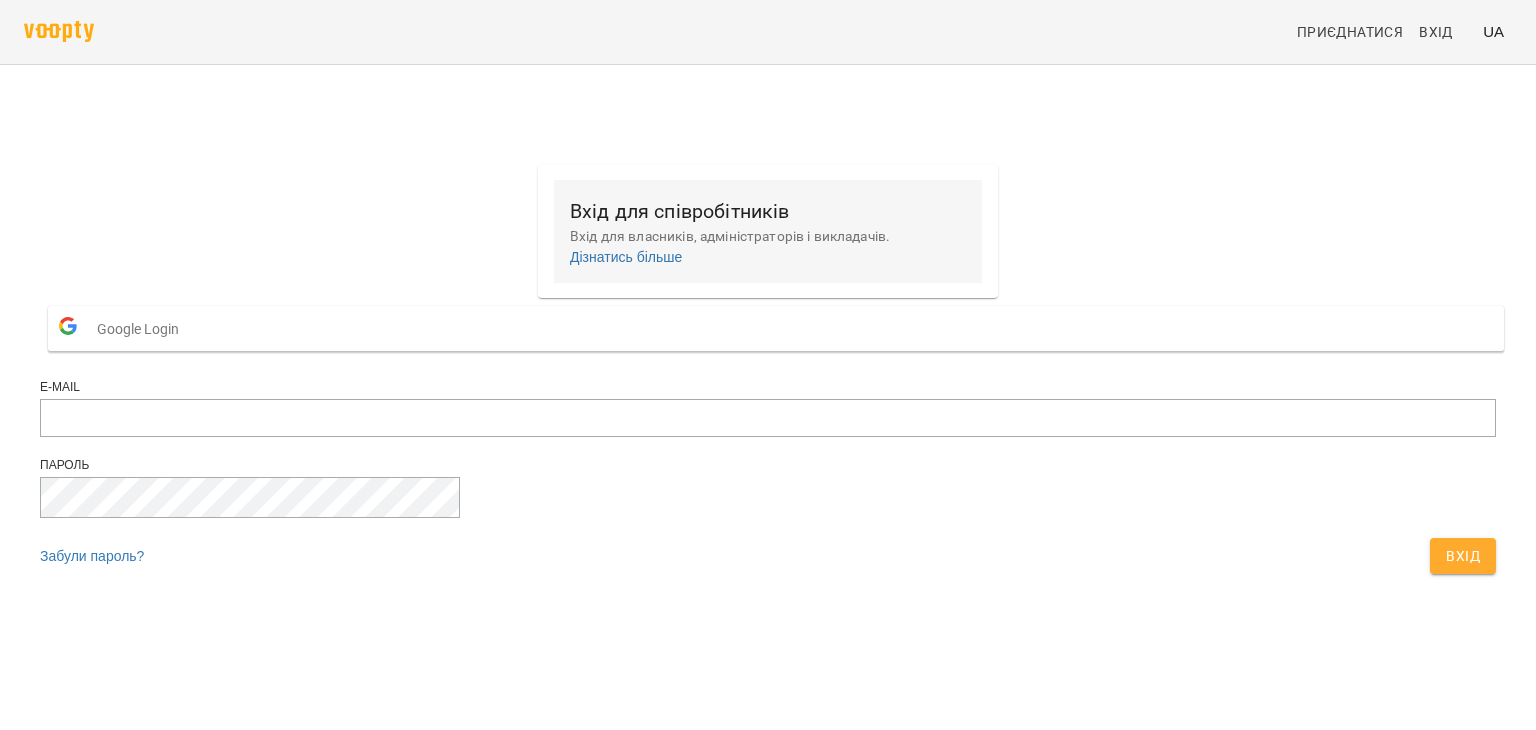 click on "Вхід для співробітників" at bounding box center [768, 211] 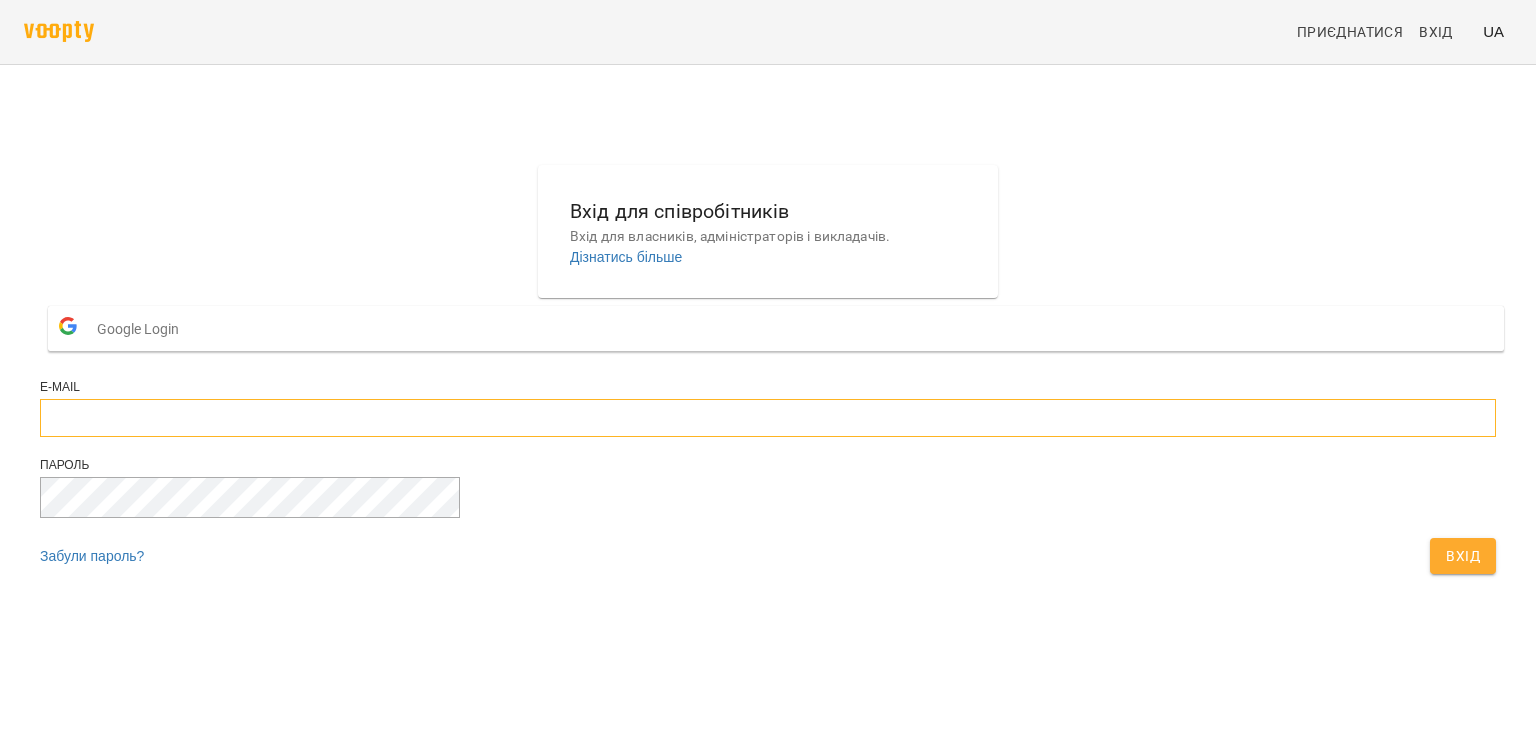 click at bounding box center [768, 418] 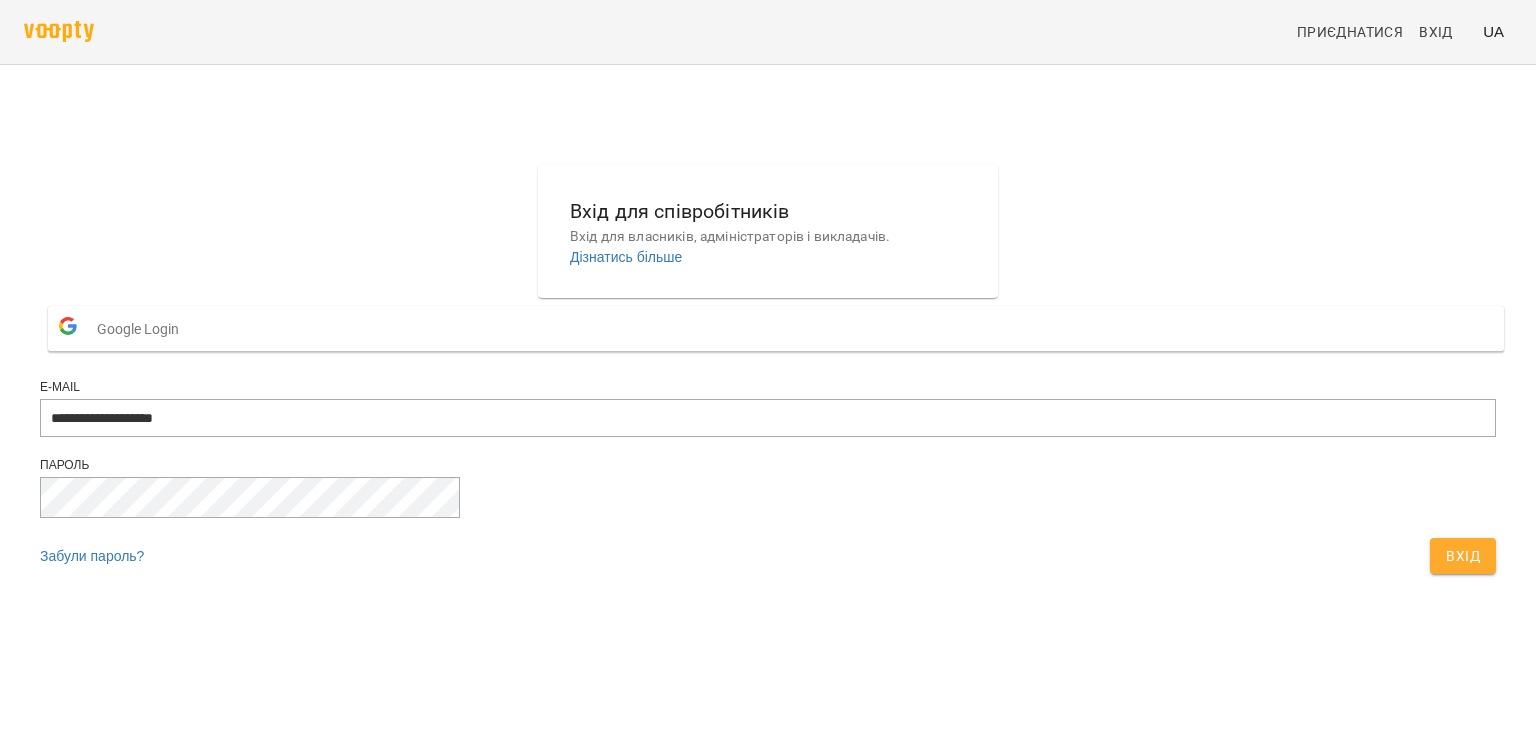 click on "Вхід" at bounding box center (1463, 556) 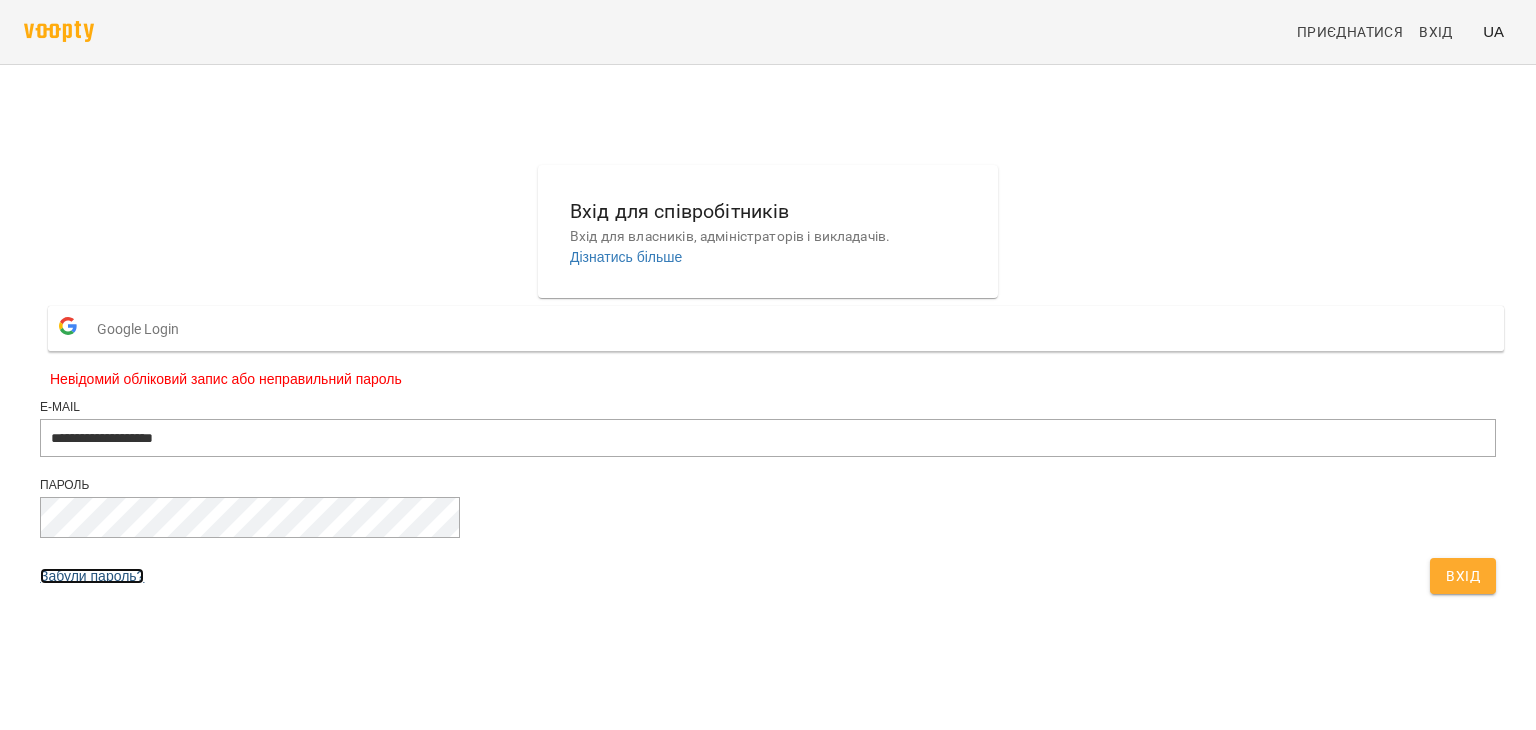 click on "Забули пароль?" at bounding box center [92, 576] 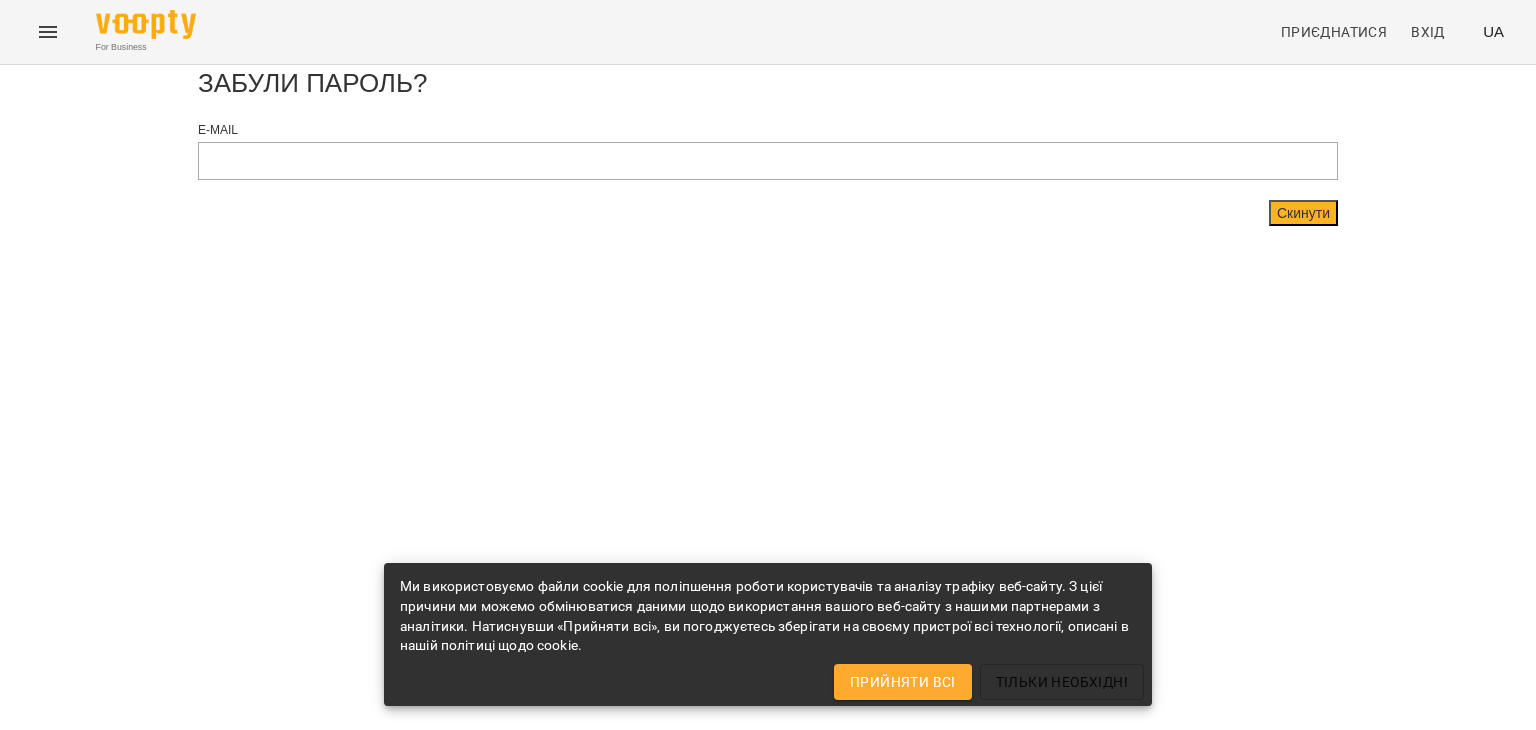 click at bounding box center (768, 163) 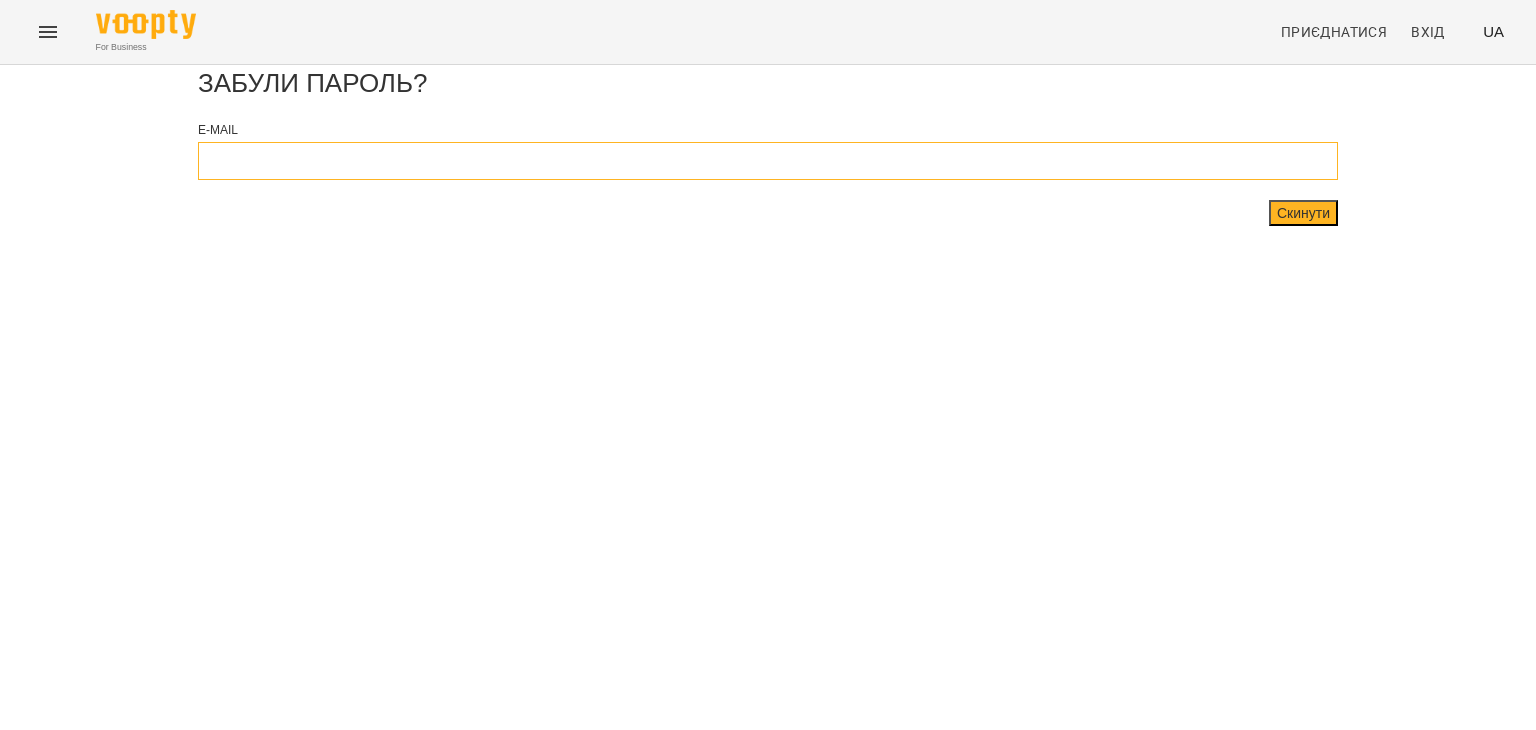 click at bounding box center (768, 161) 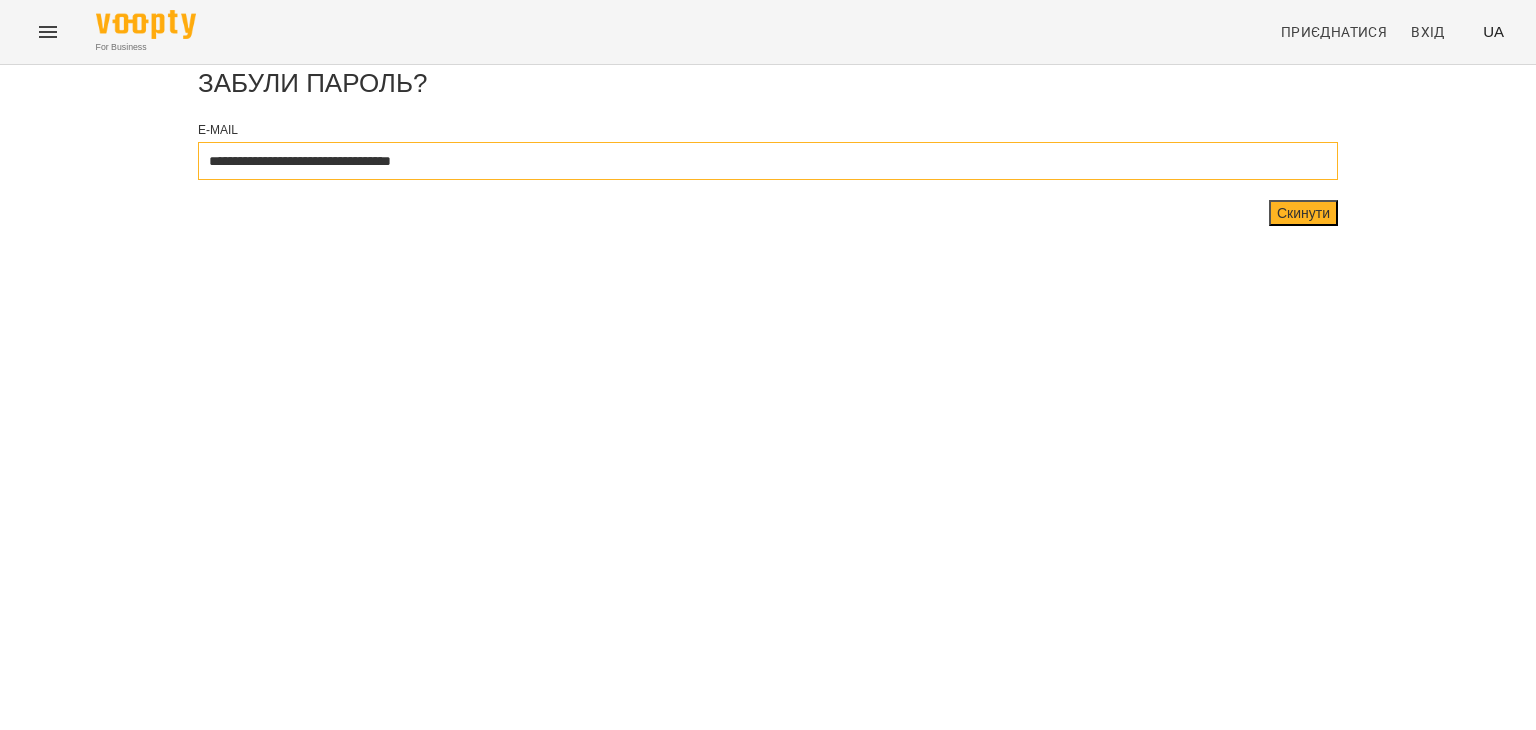 click on "**********" at bounding box center [768, 161] 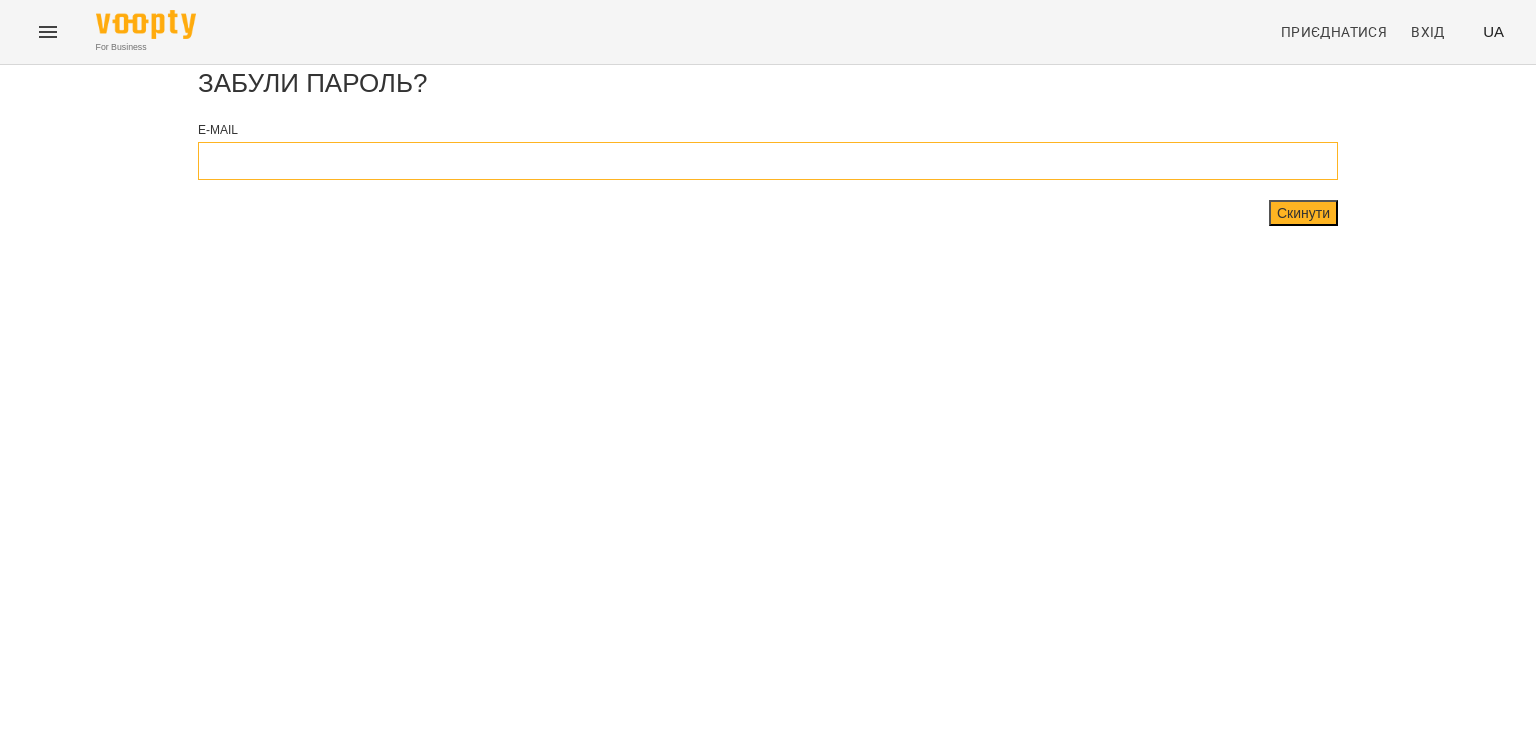 click at bounding box center [768, 161] 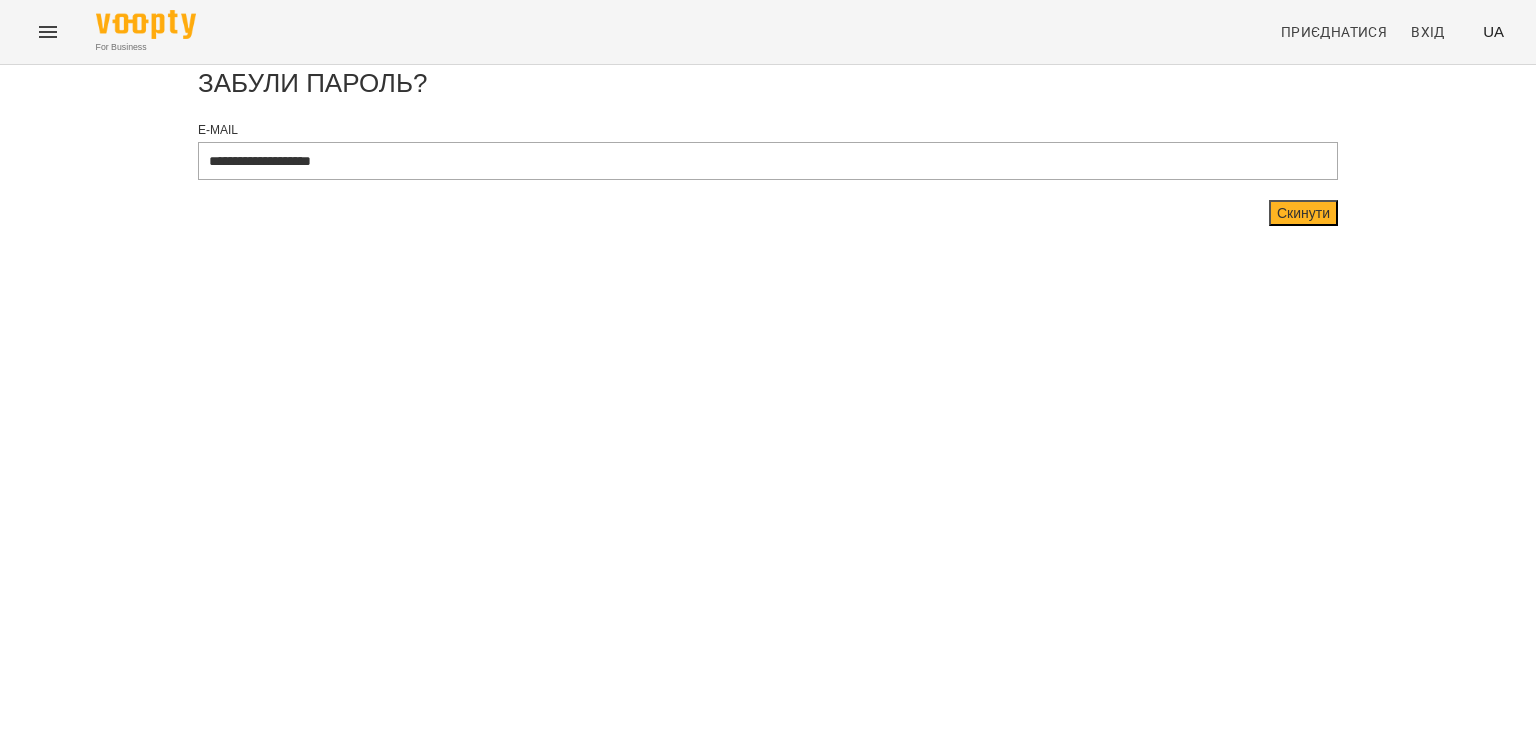 click on "Скинути" at bounding box center [1303, 213] 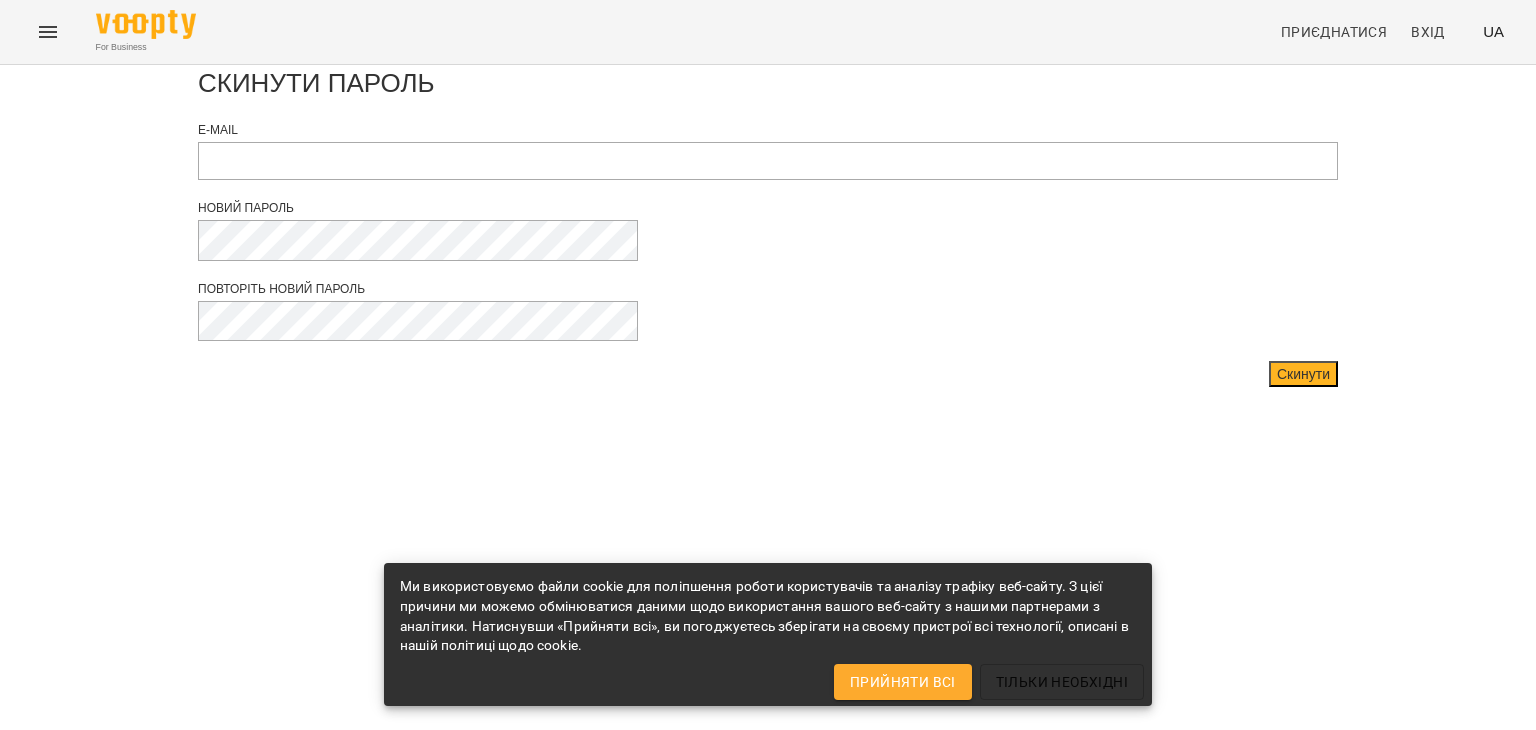 scroll, scrollTop: 0, scrollLeft: 0, axis: both 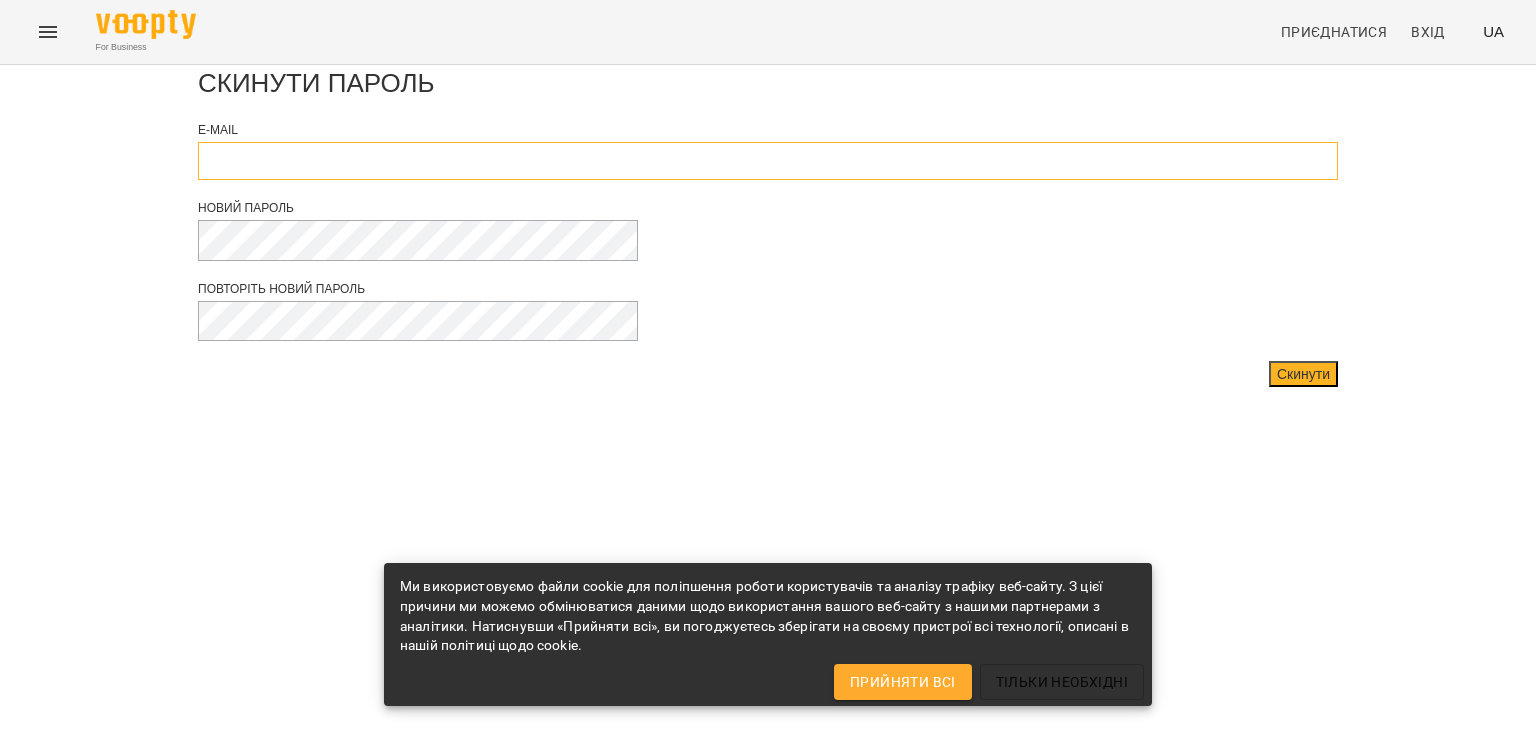 drag, startPoint x: 796, startPoint y: 260, endPoint x: 787, endPoint y: 253, distance: 11.401754 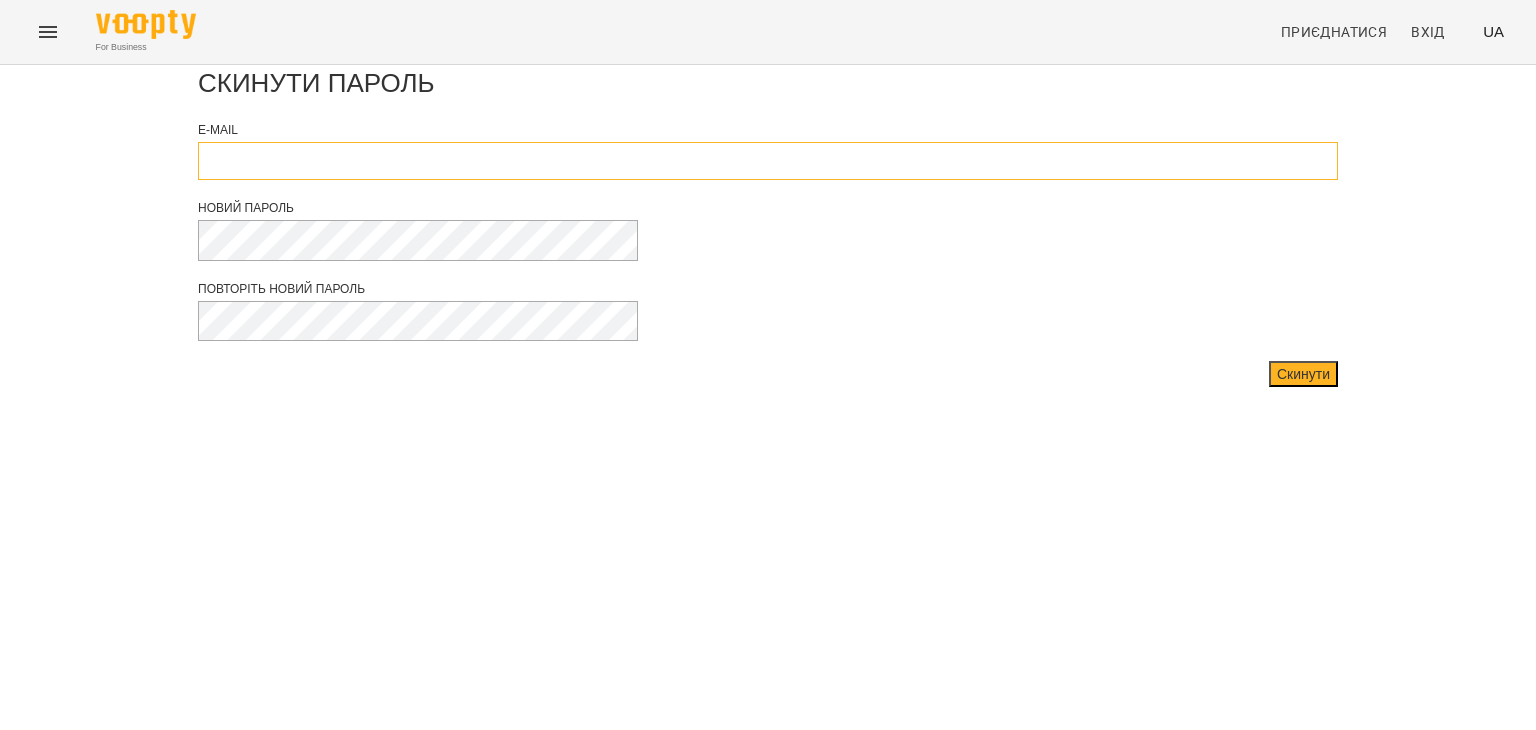 type on "**********" 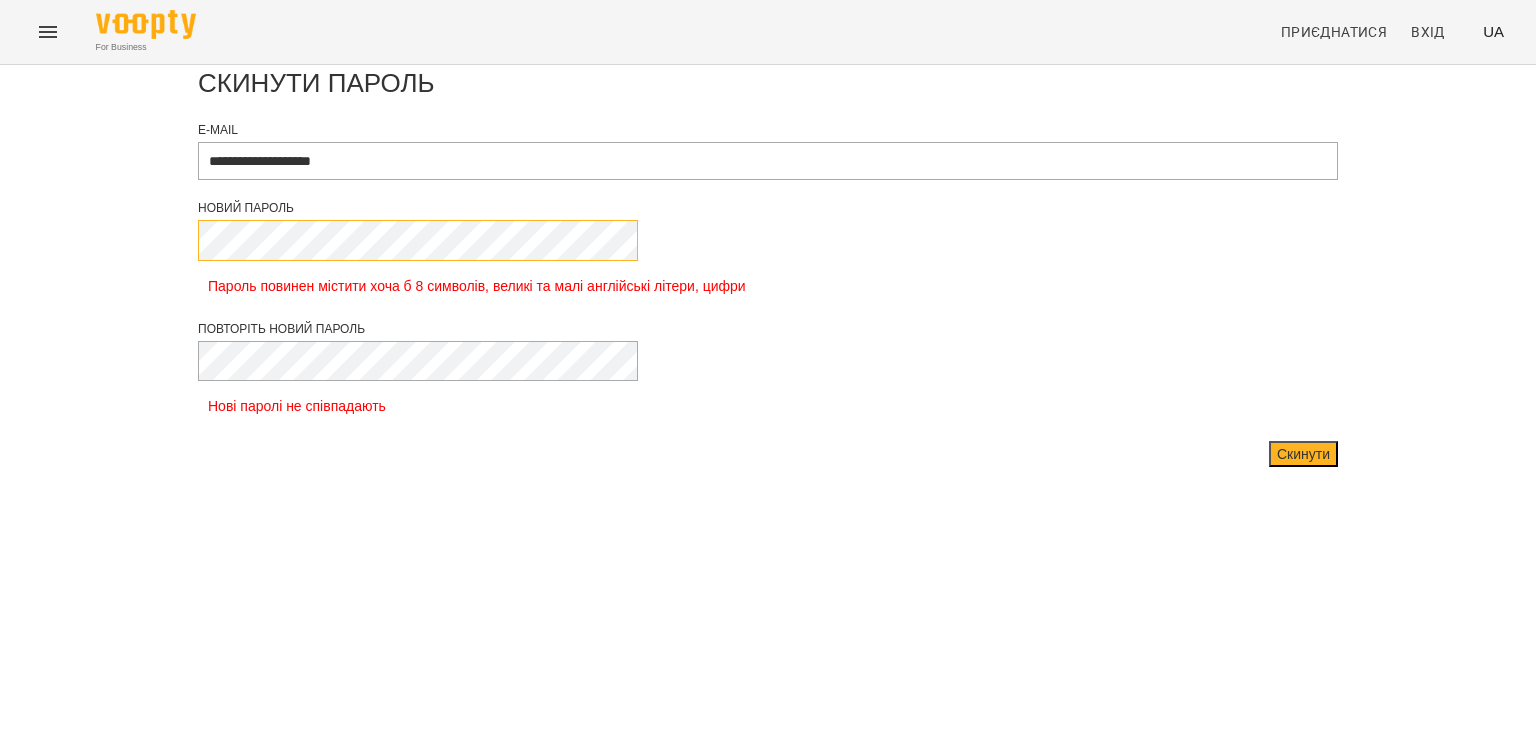 click on "**********" at bounding box center [768, 271] 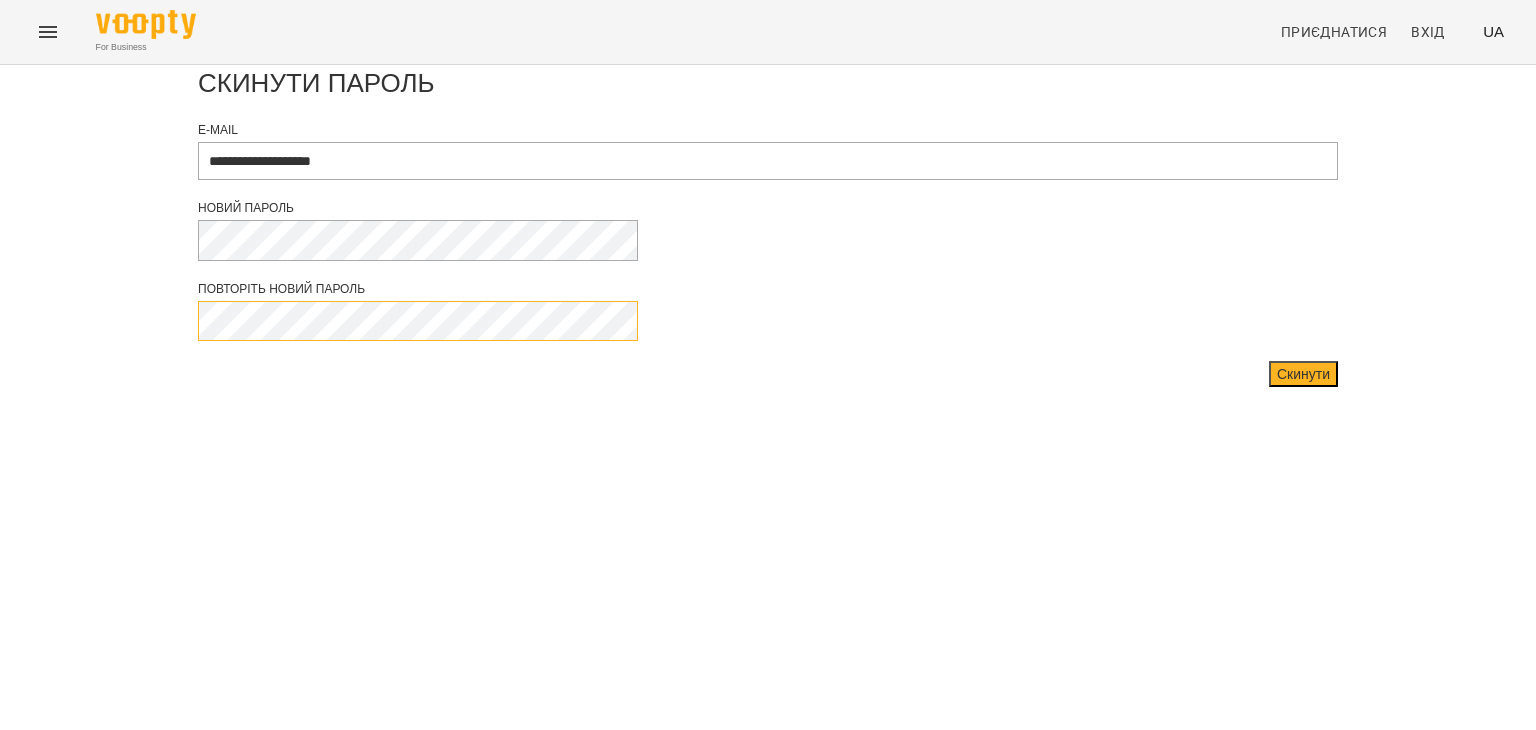 click on "Скинути" at bounding box center (1303, 374) 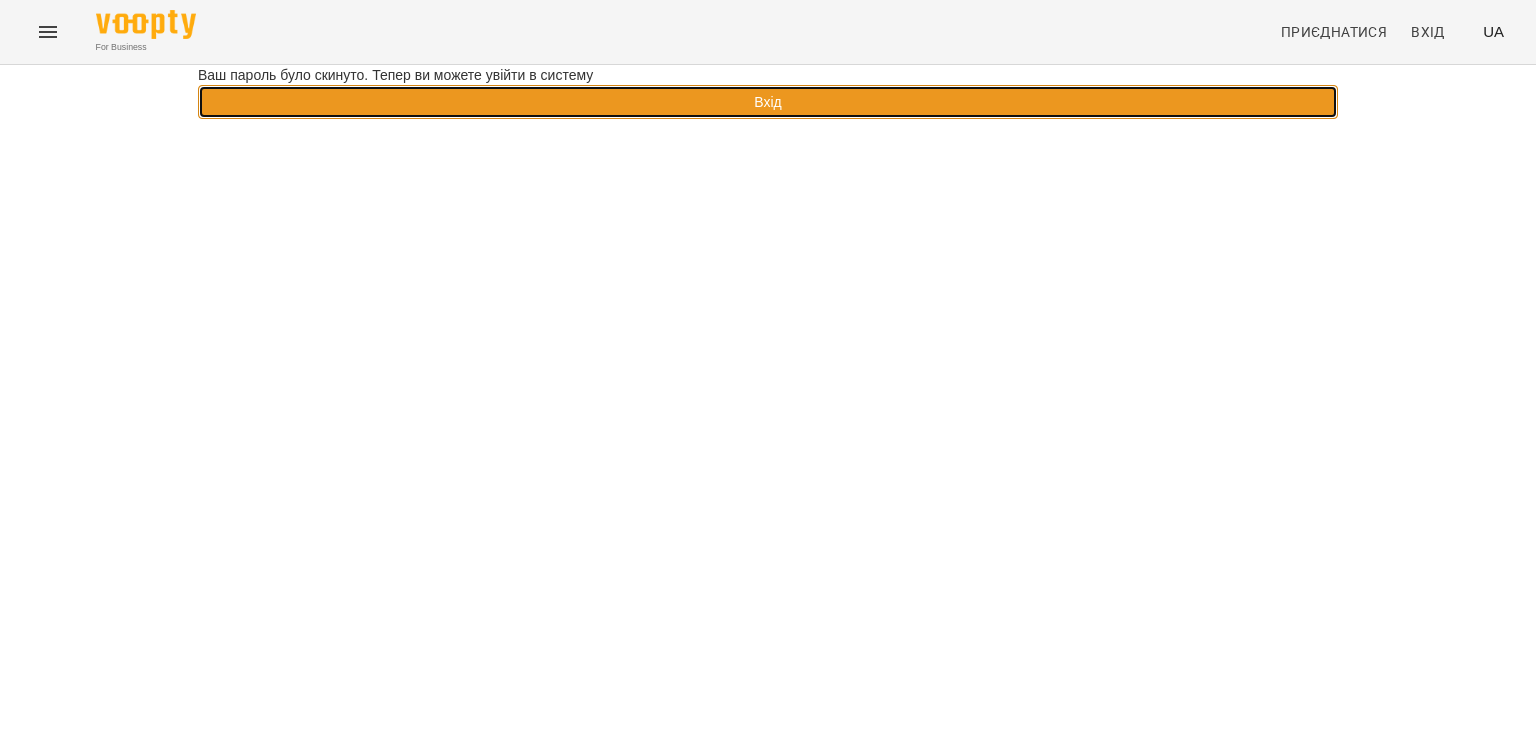 click on "Вхід" at bounding box center [768, 102] 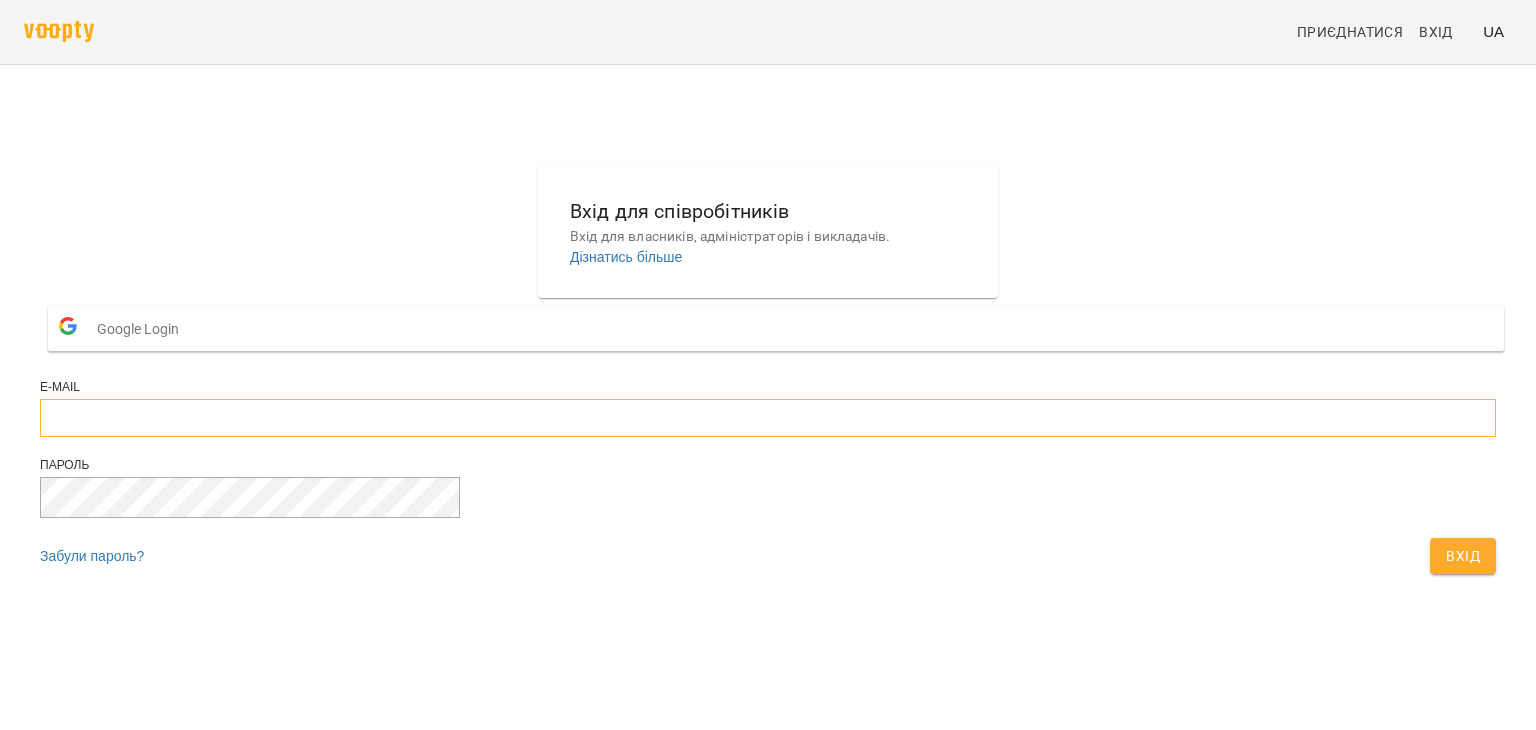 click at bounding box center (768, 418) 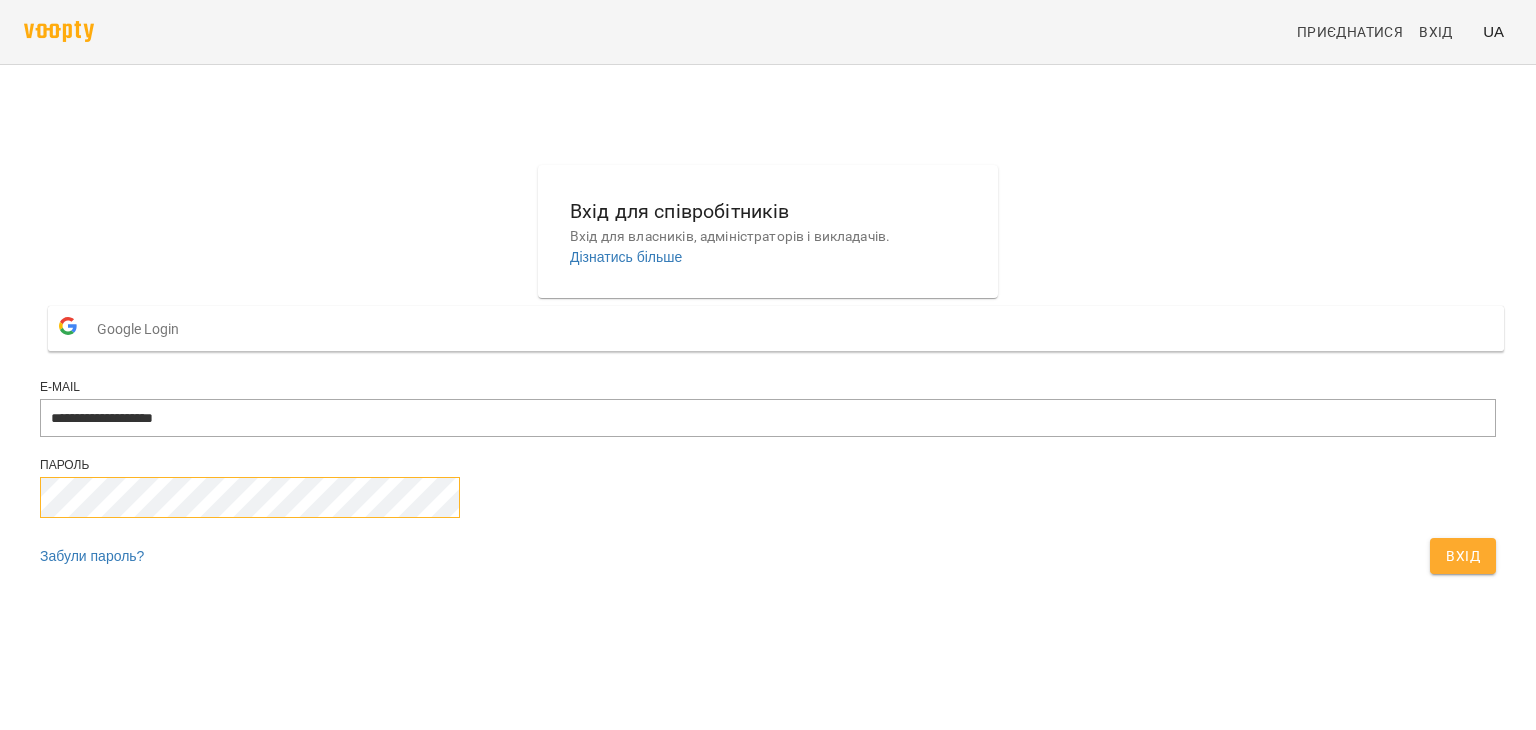 click on "Вхід" at bounding box center (1463, 556) 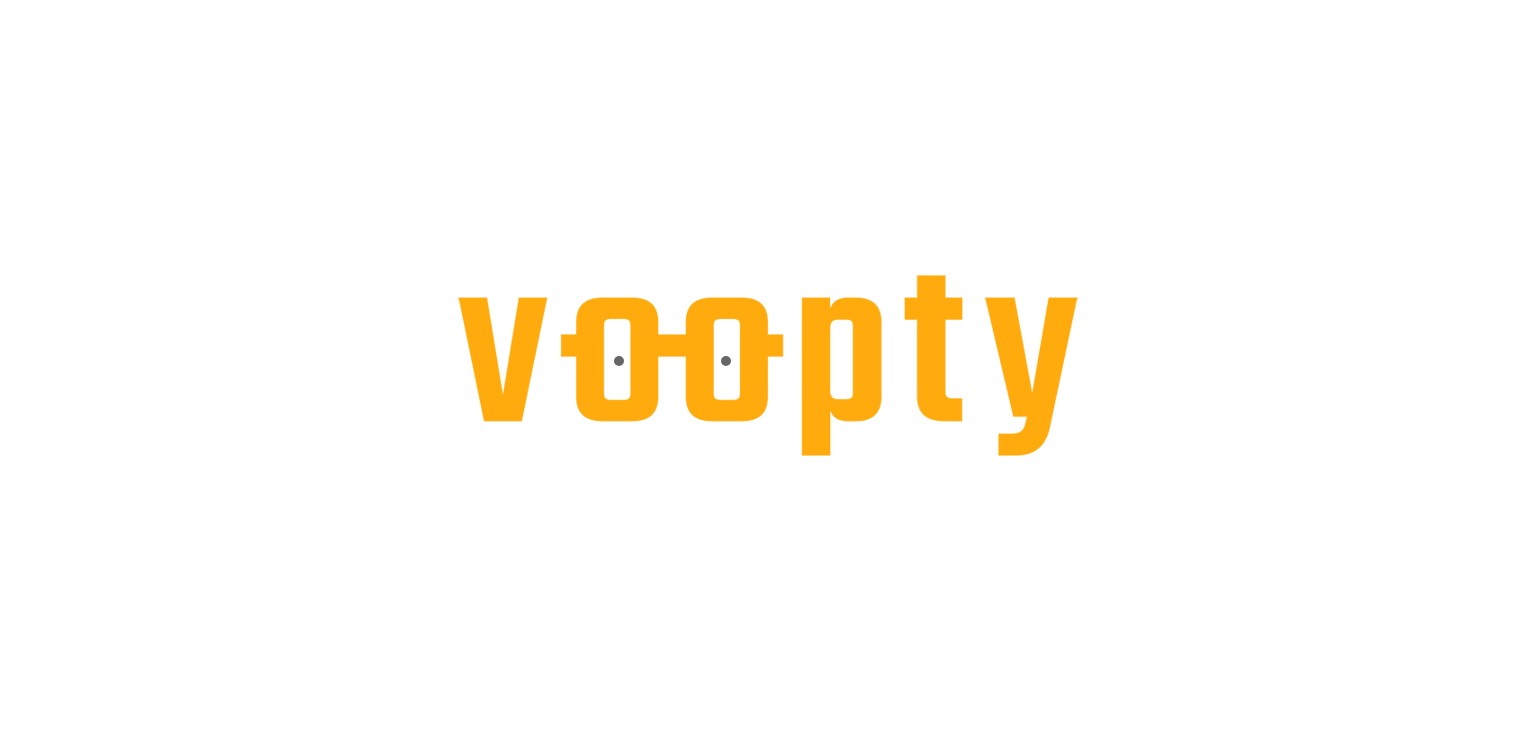 scroll, scrollTop: 0, scrollLeft: 0, axis: both 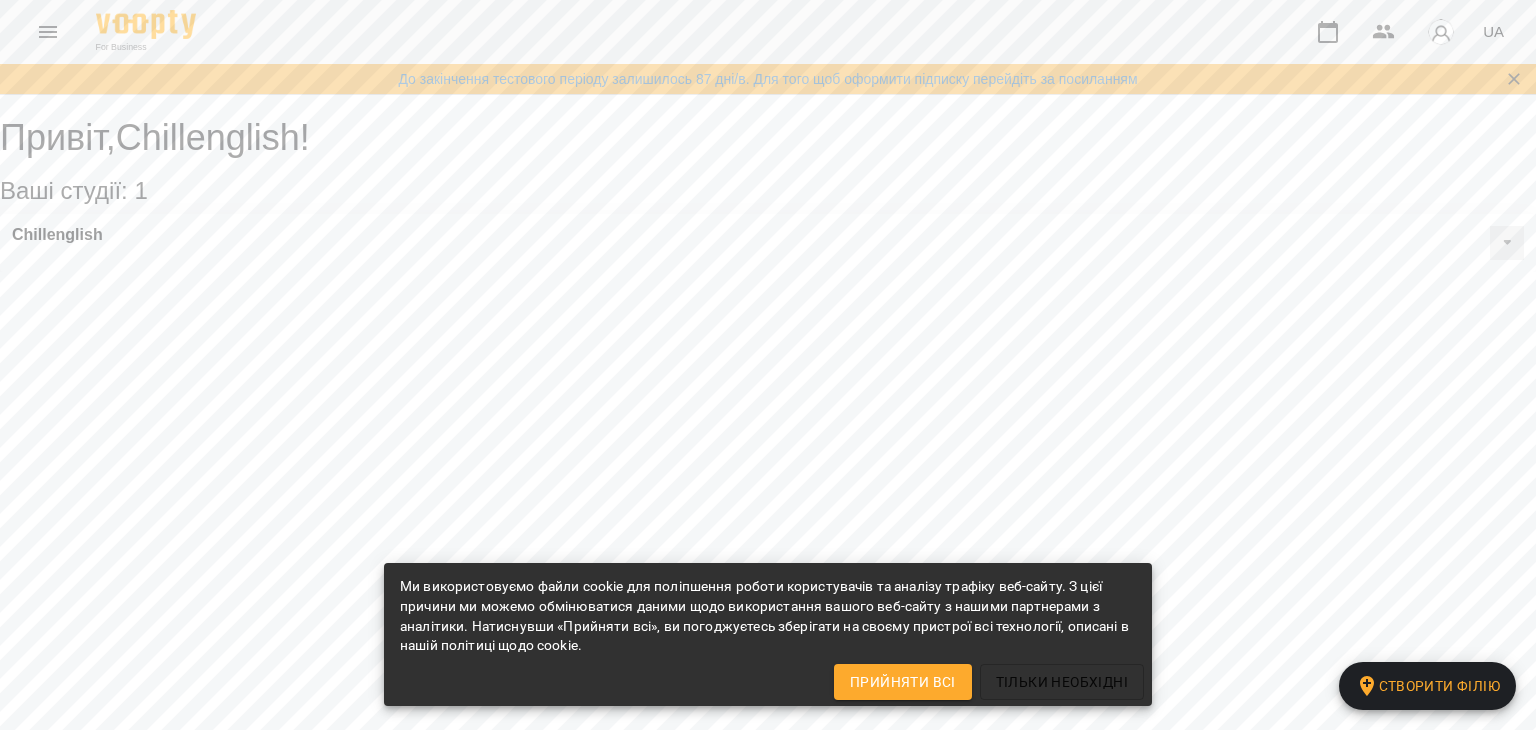 click on "Прийняти всі" at bounding box center [903, 682] 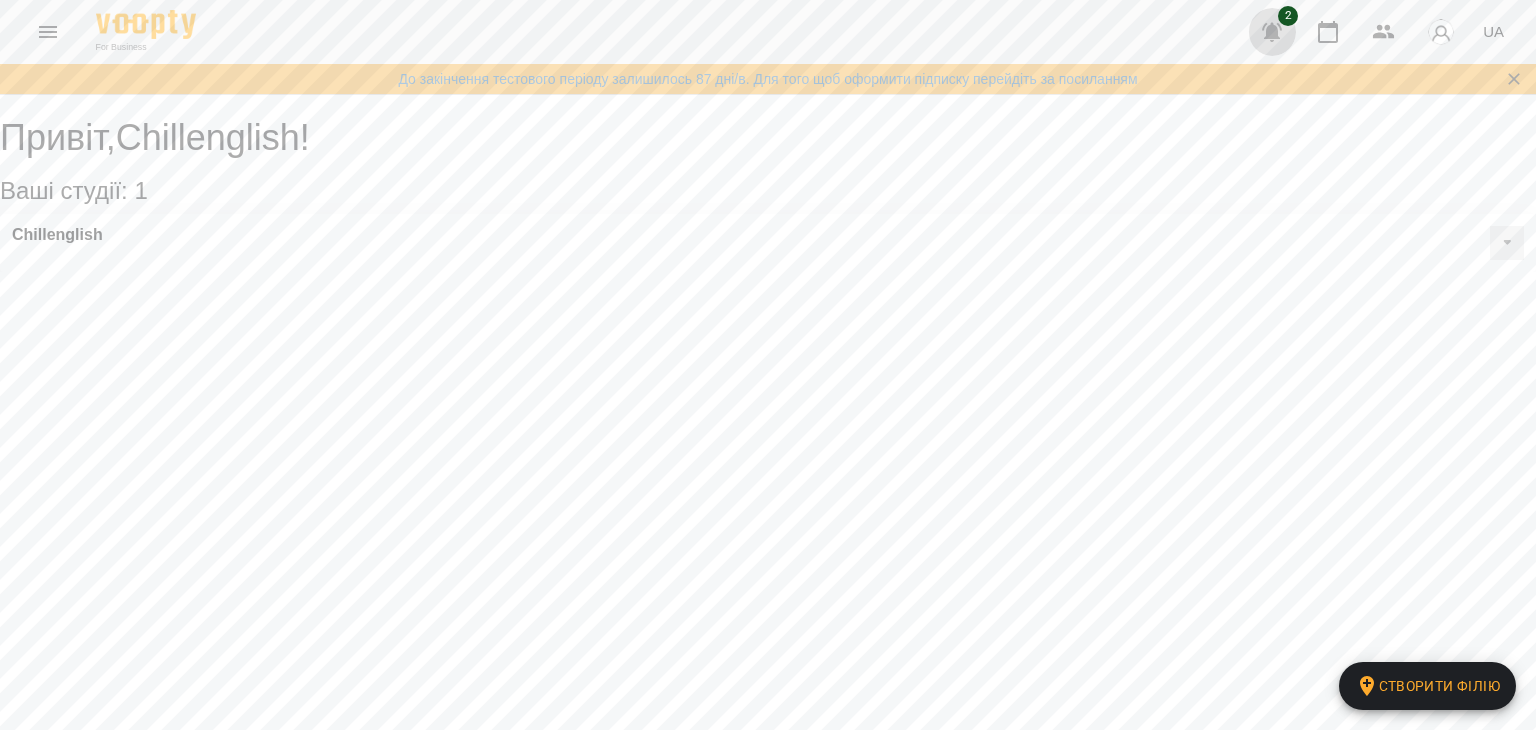 click 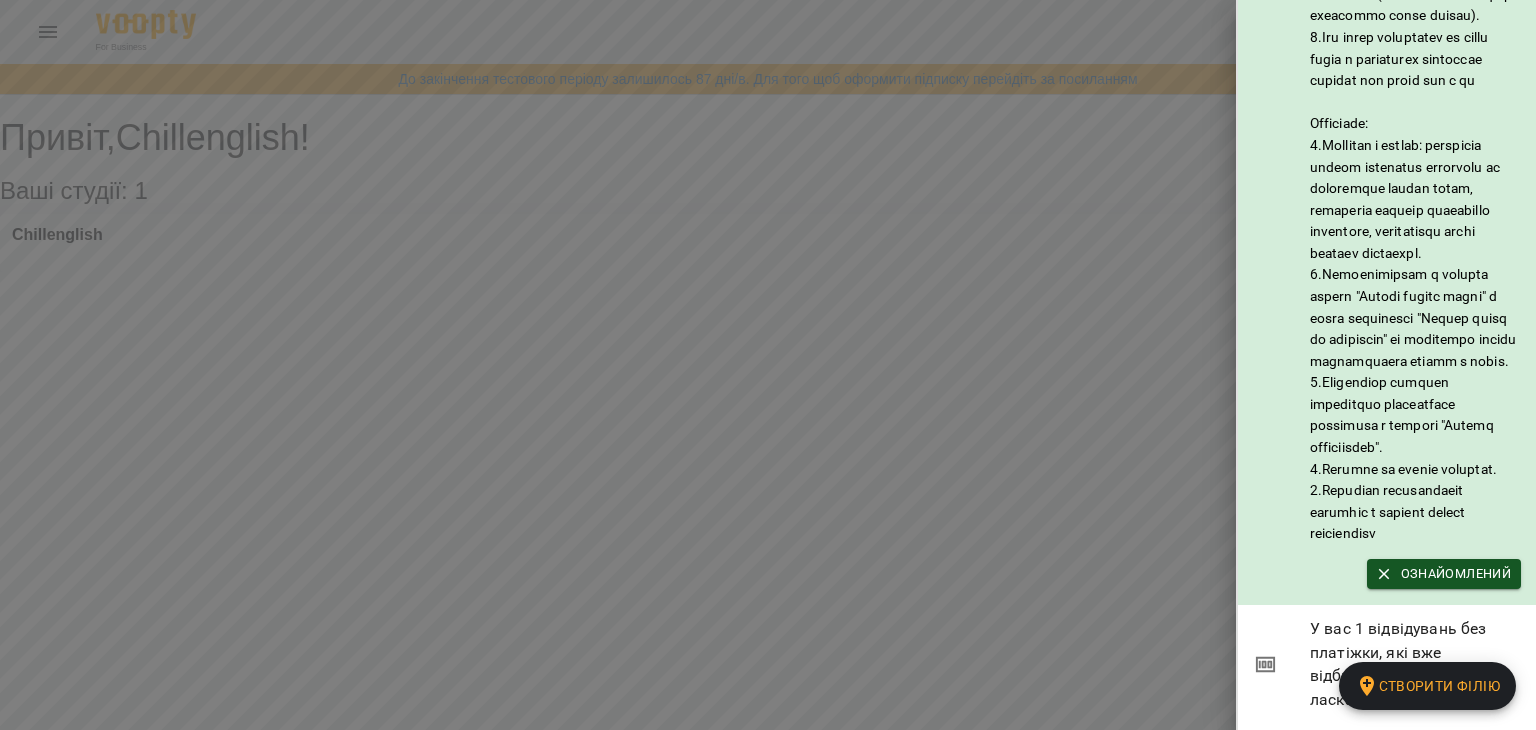 scroll, scrollTop: 268, scrollLeft: 0, axis: vertical 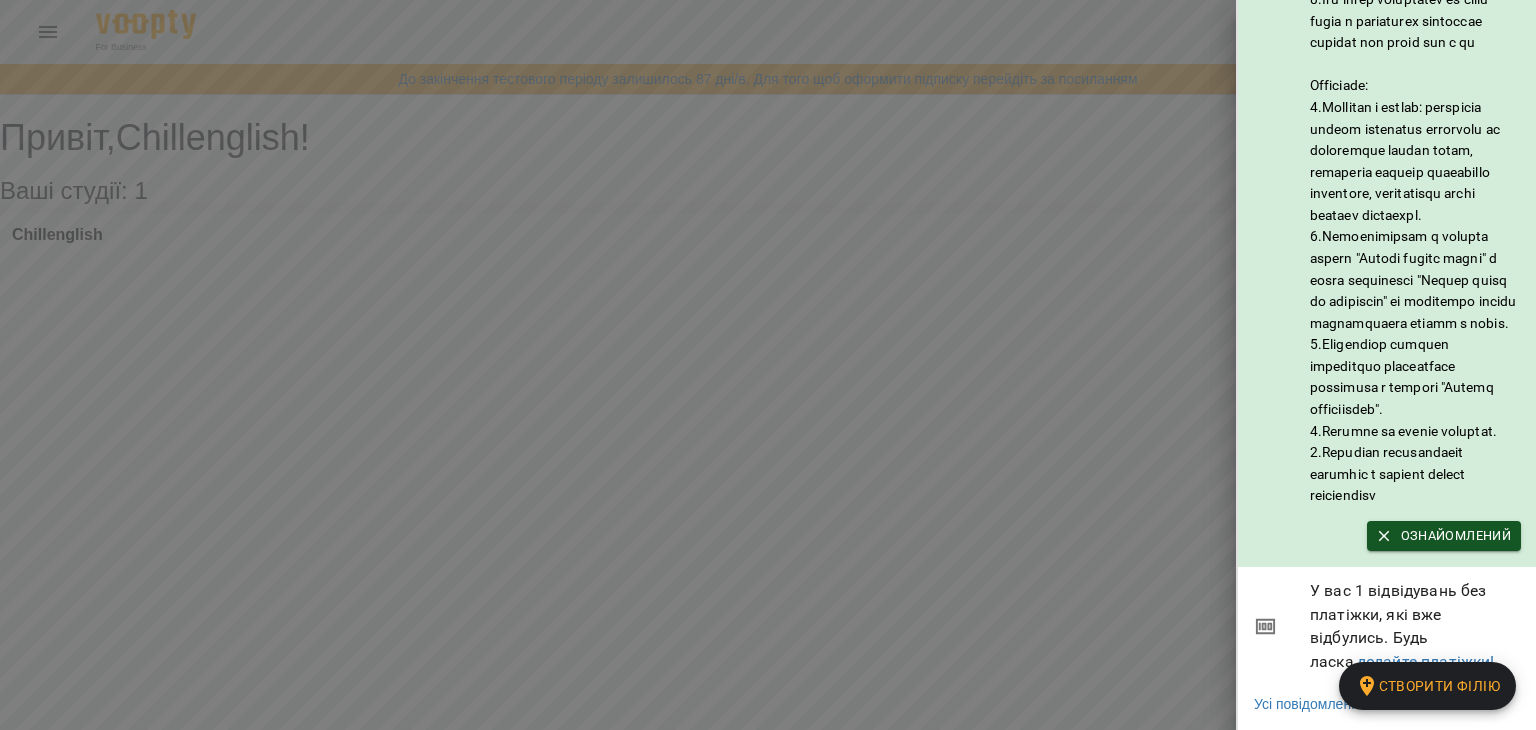 click at bounding box center [768, 365] 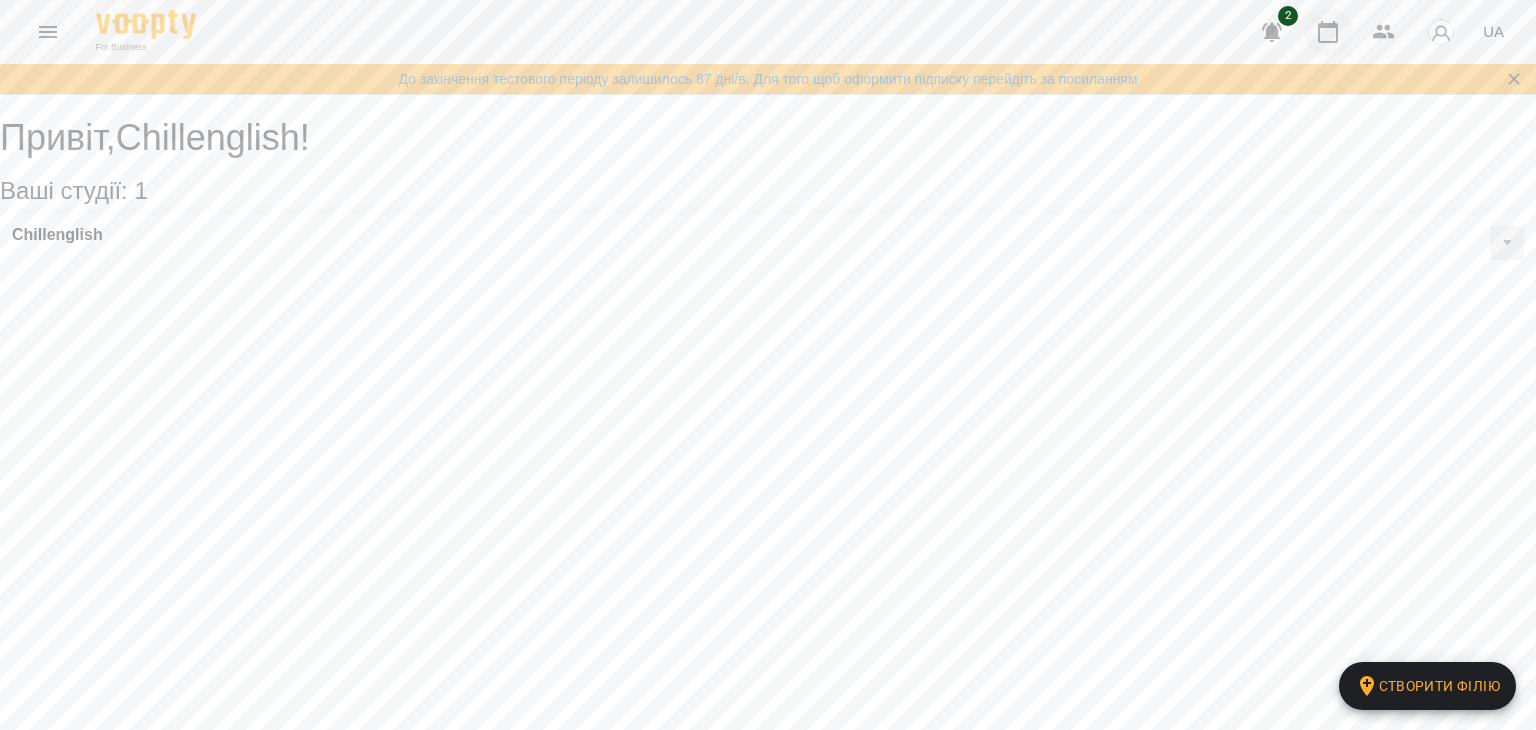 click 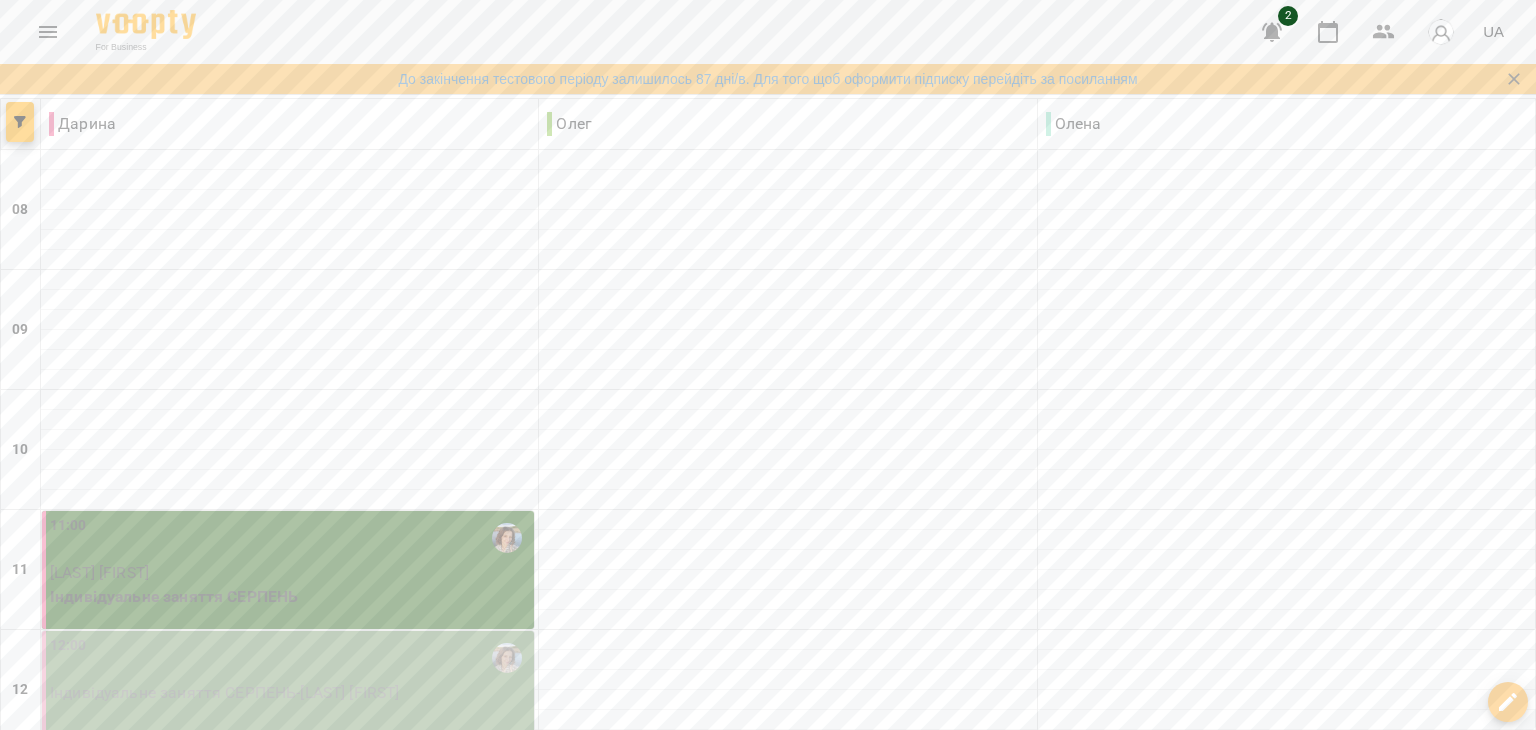scroll, scrollTop: 100, scrollLeft: 0, axis: vertical 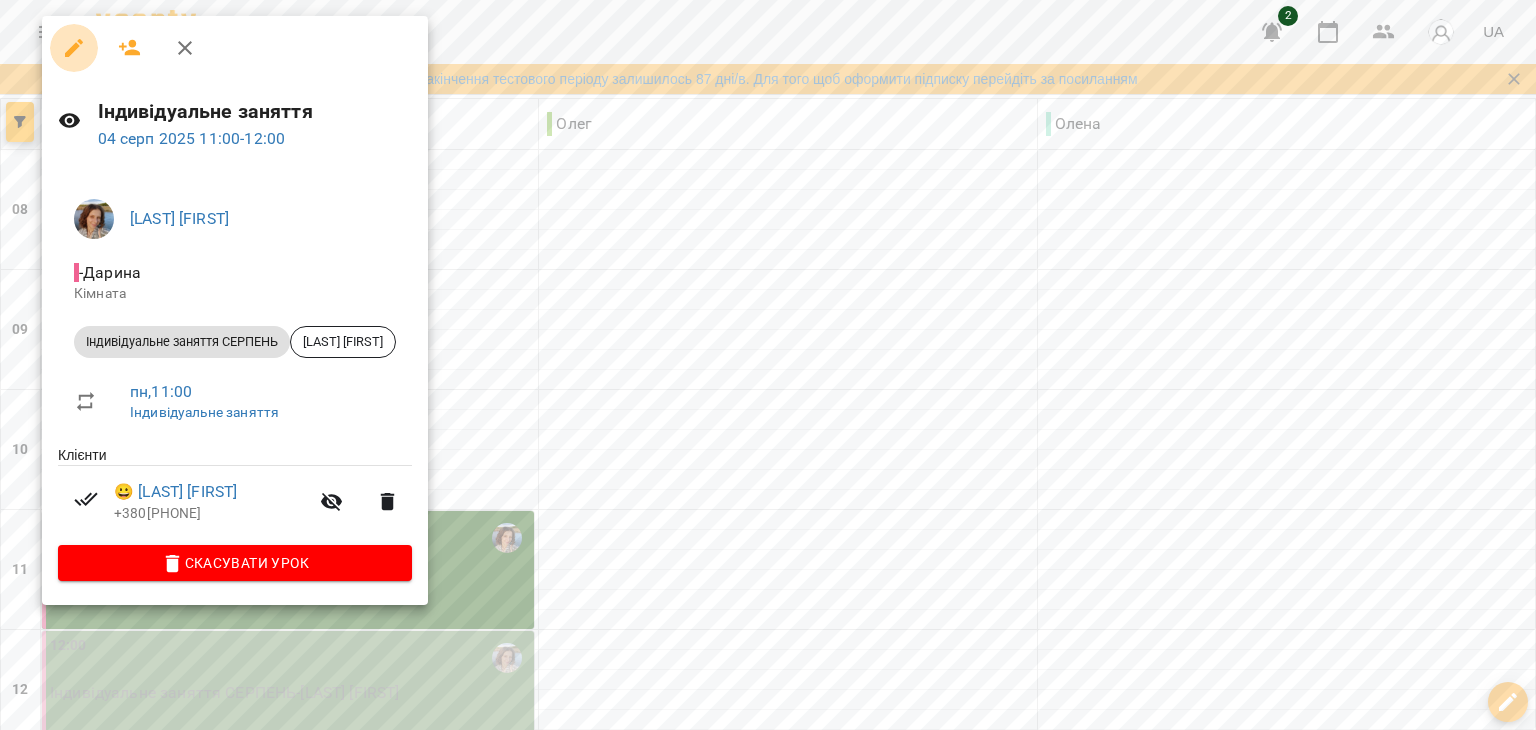 click 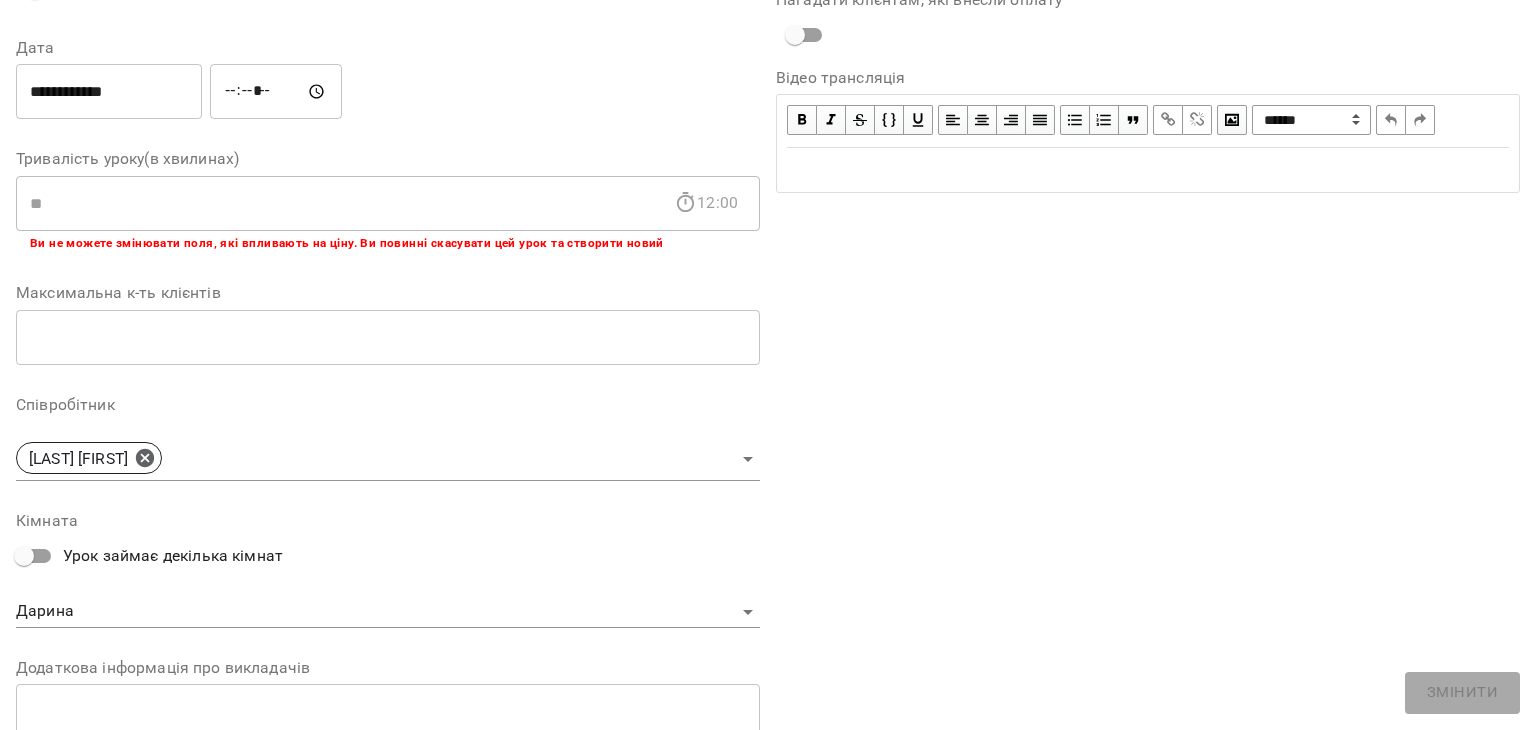 scroll, scrollTop: 0, scrollLeft: 0, axis: both 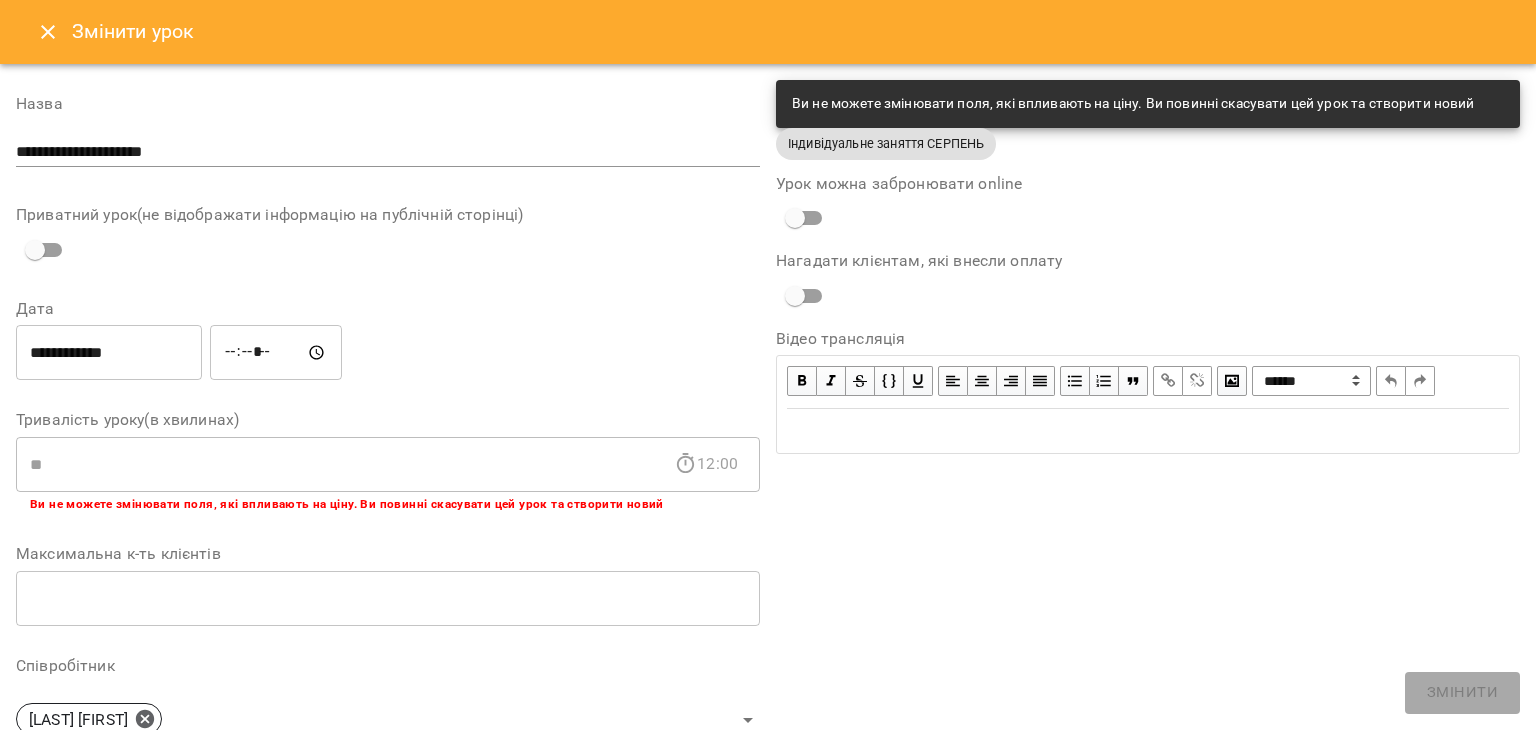 click on "Змінити урок" at bounding box center (768, 32) 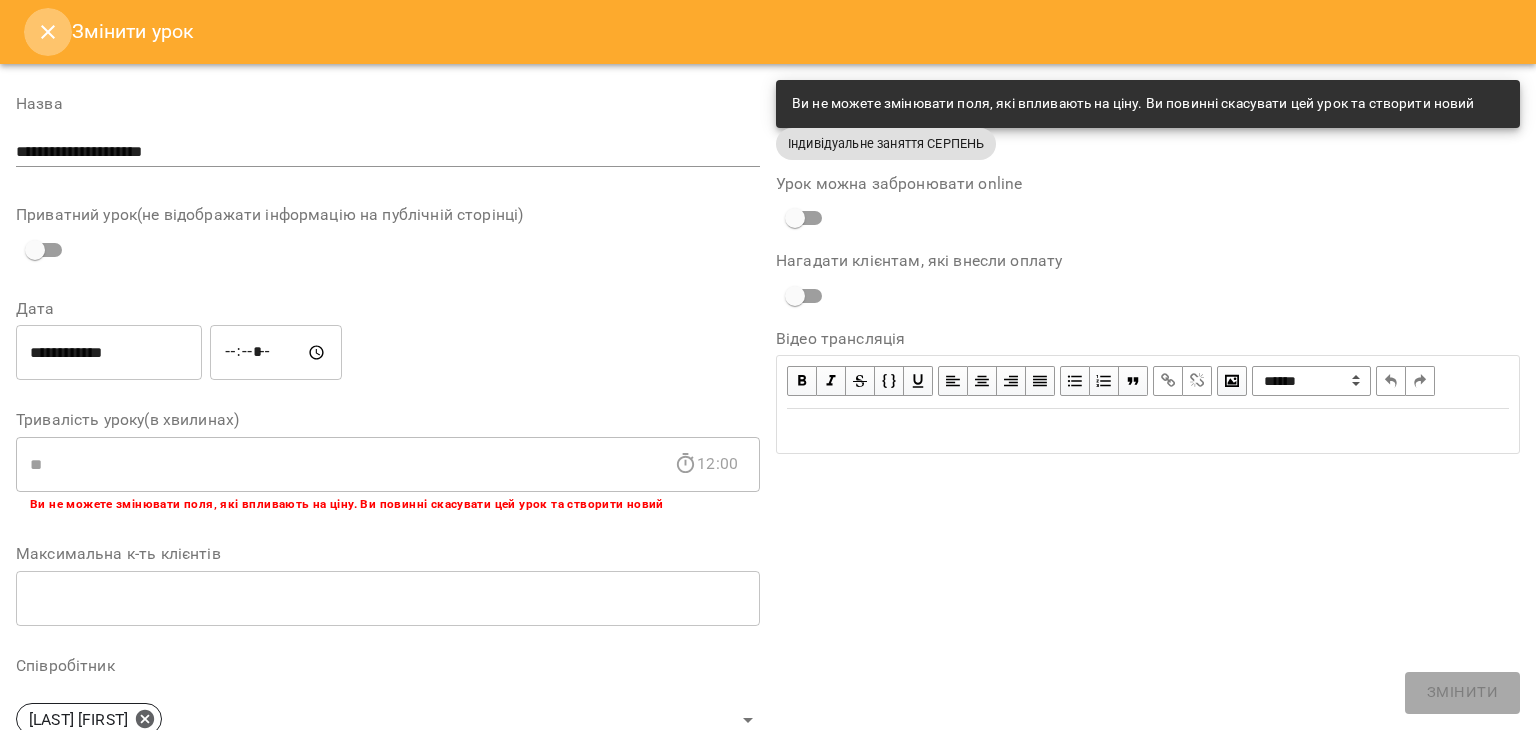 click 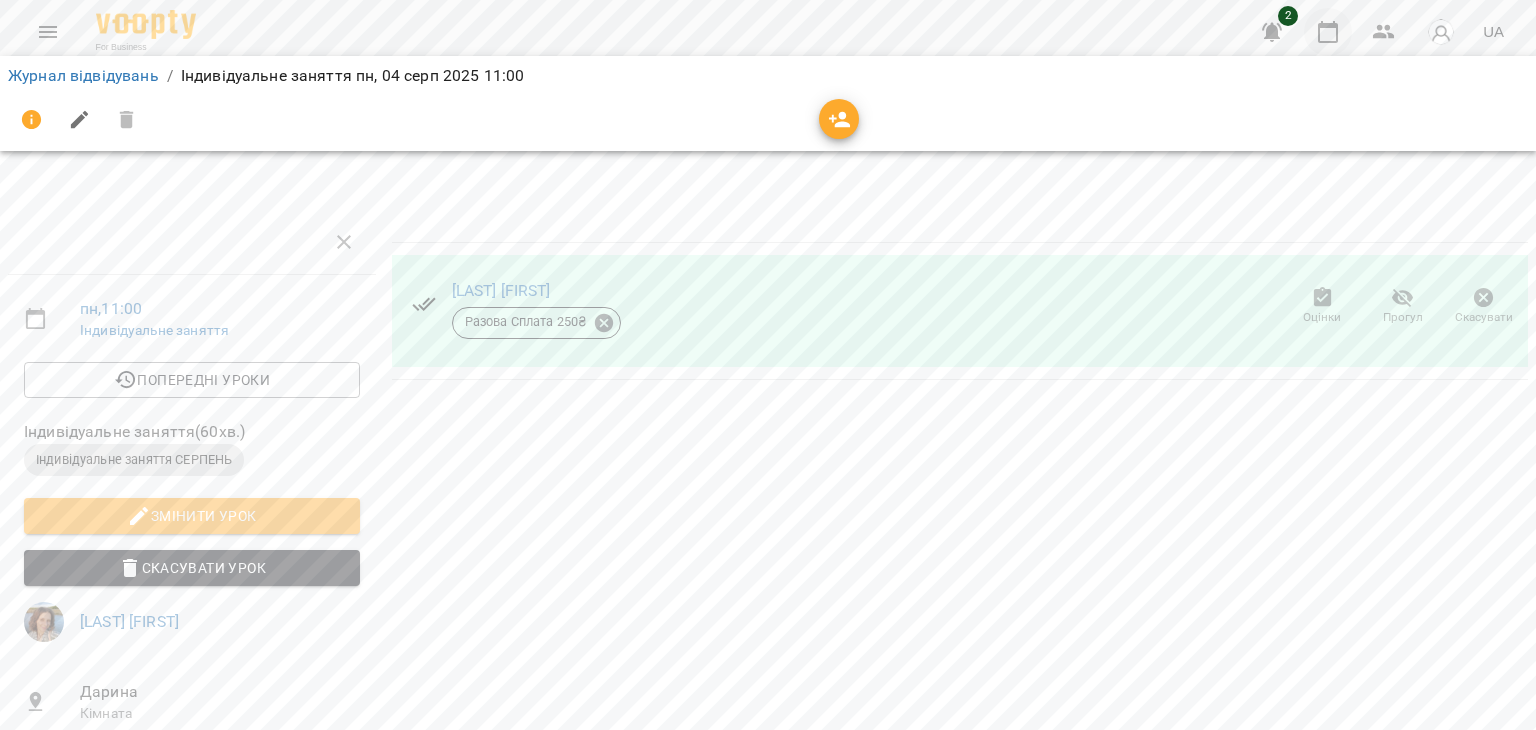 click 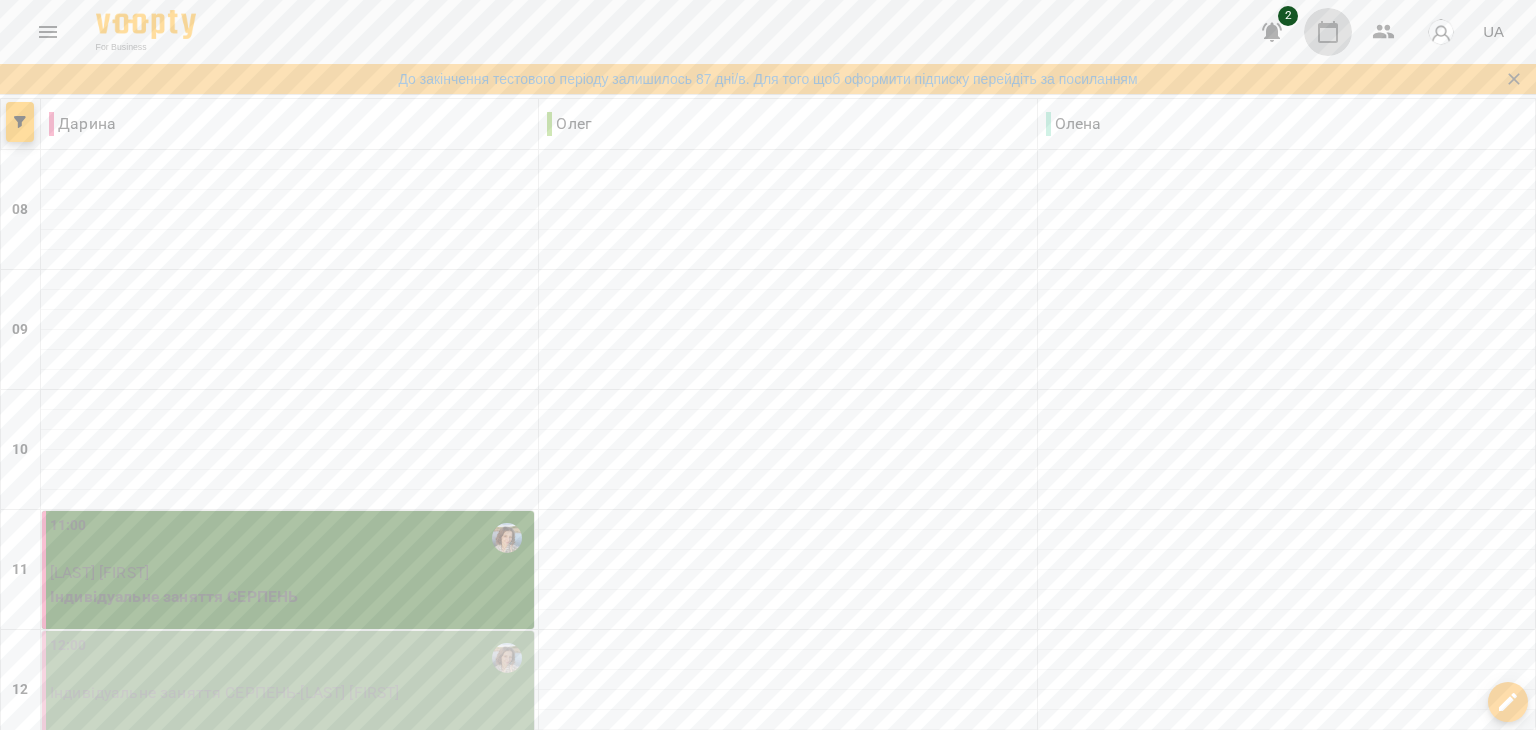 click 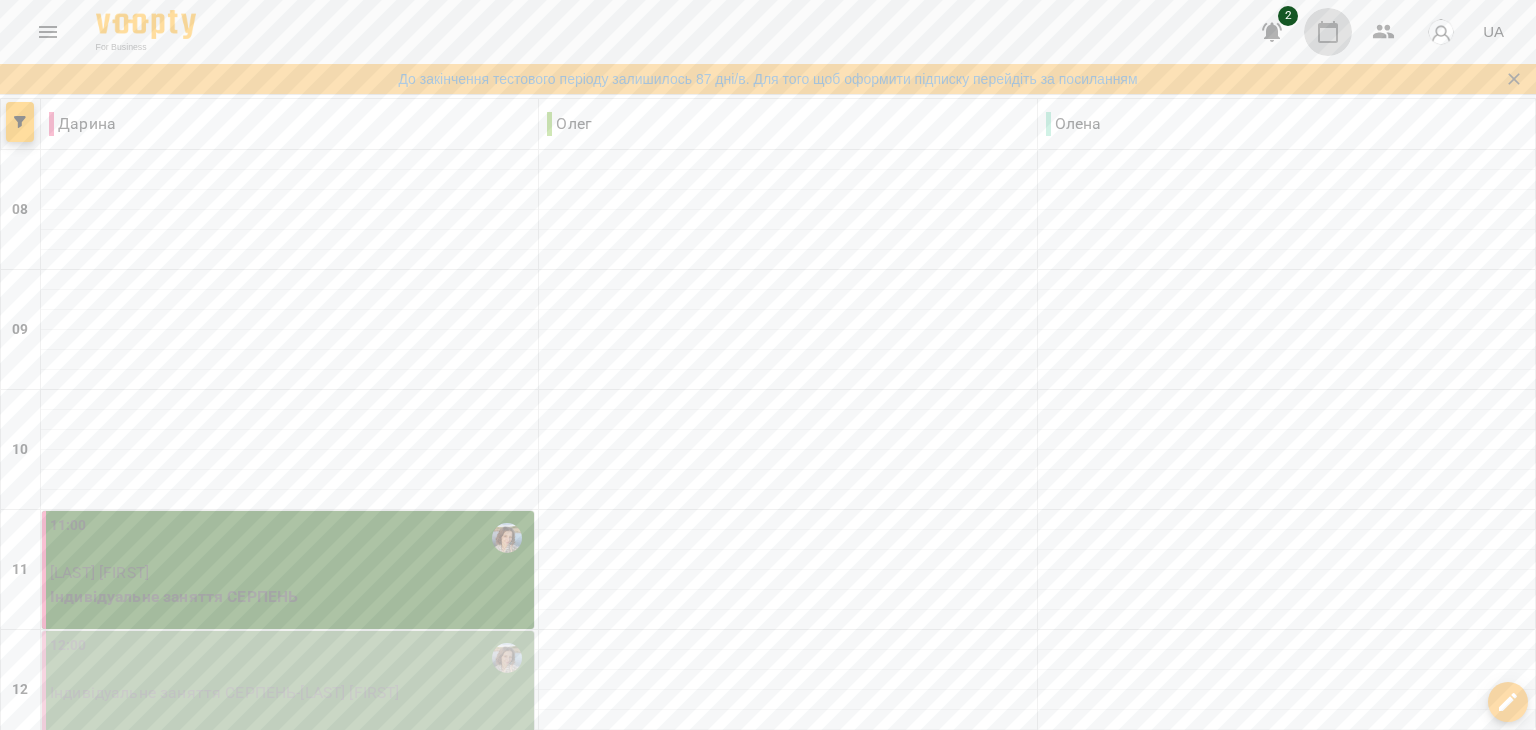 click 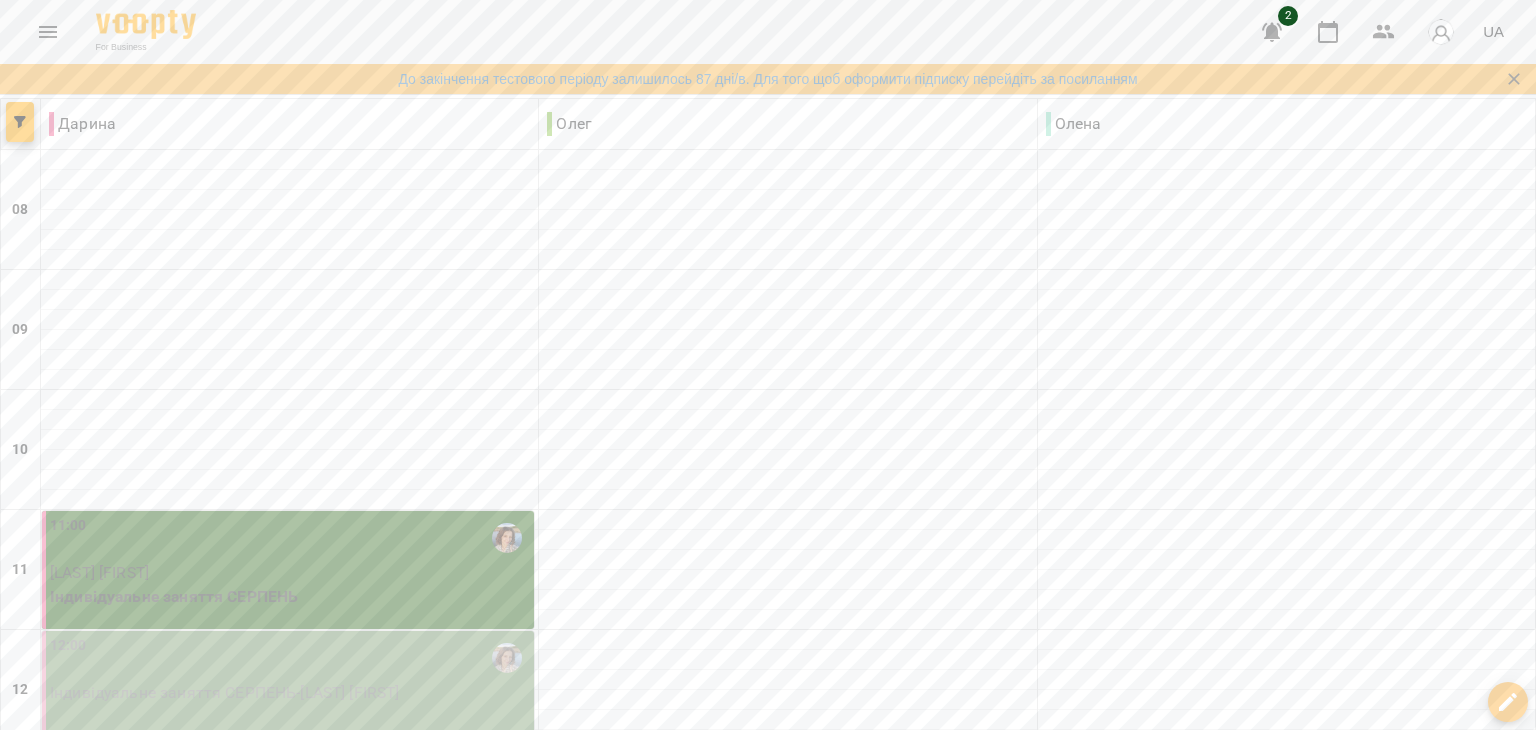scroll, scrollTop: 400, scrollLeft: 0, axis: vertical 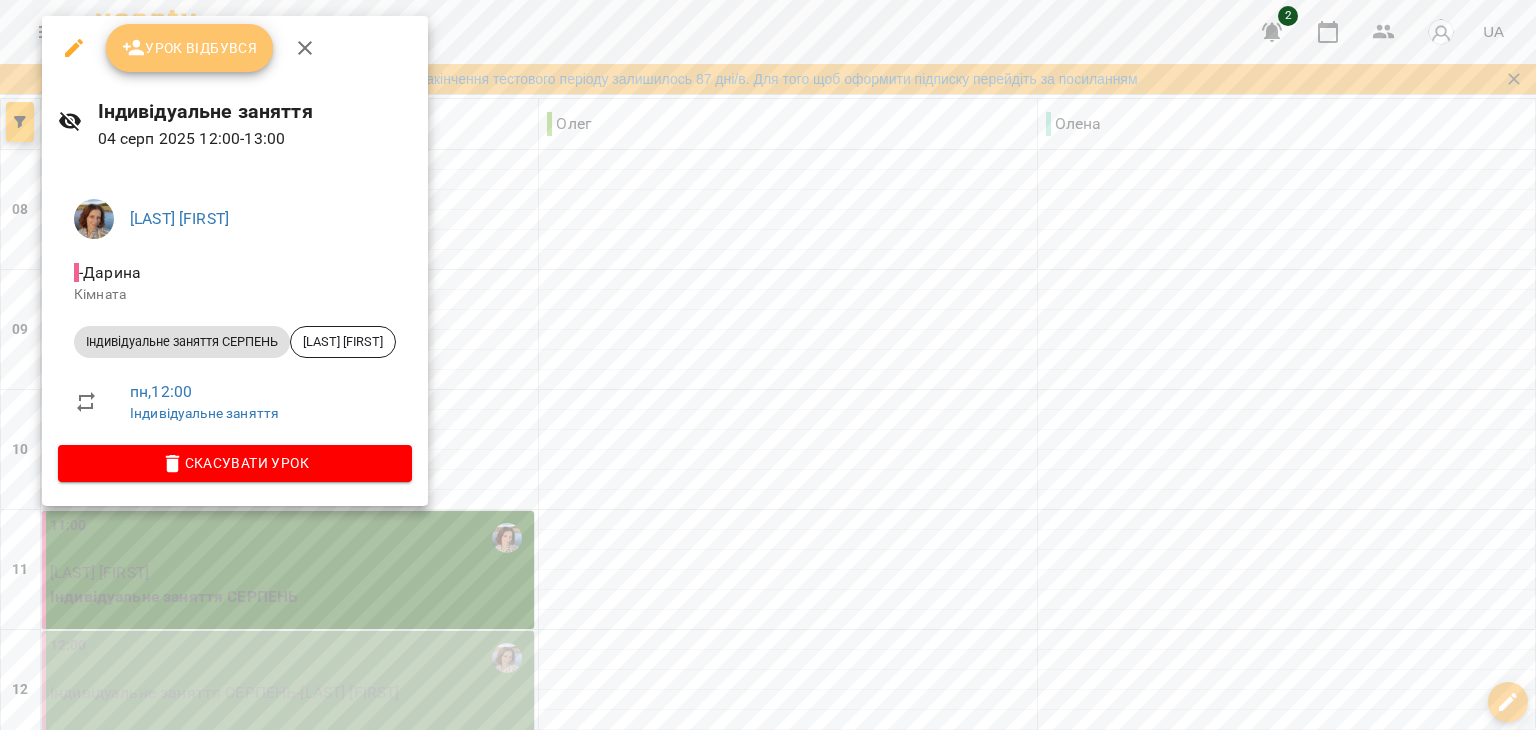 click on "Урок відбувся" at bounding box center (190, 48) 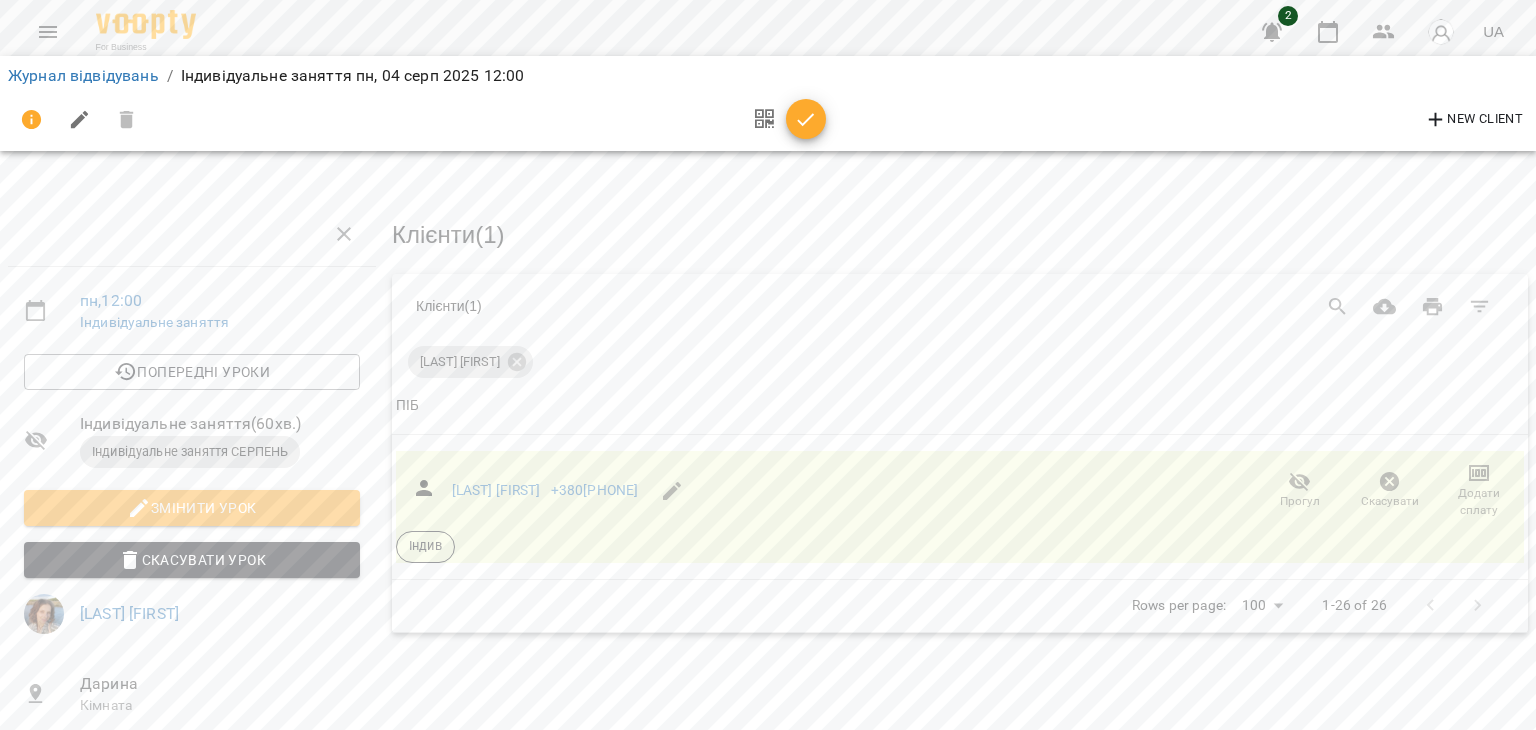 scroll, scrollTop: 0, scrollLeft: 0, axis: both 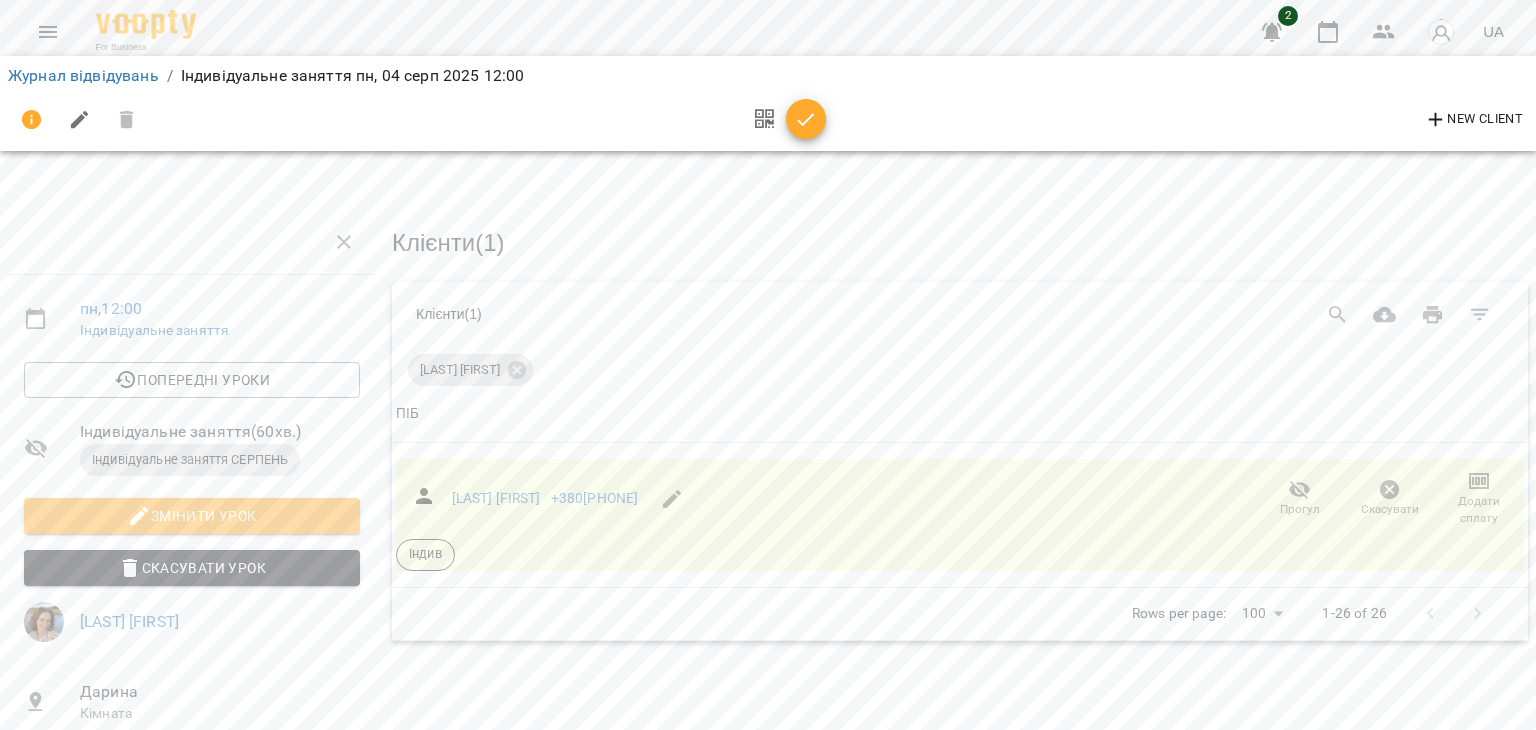 click 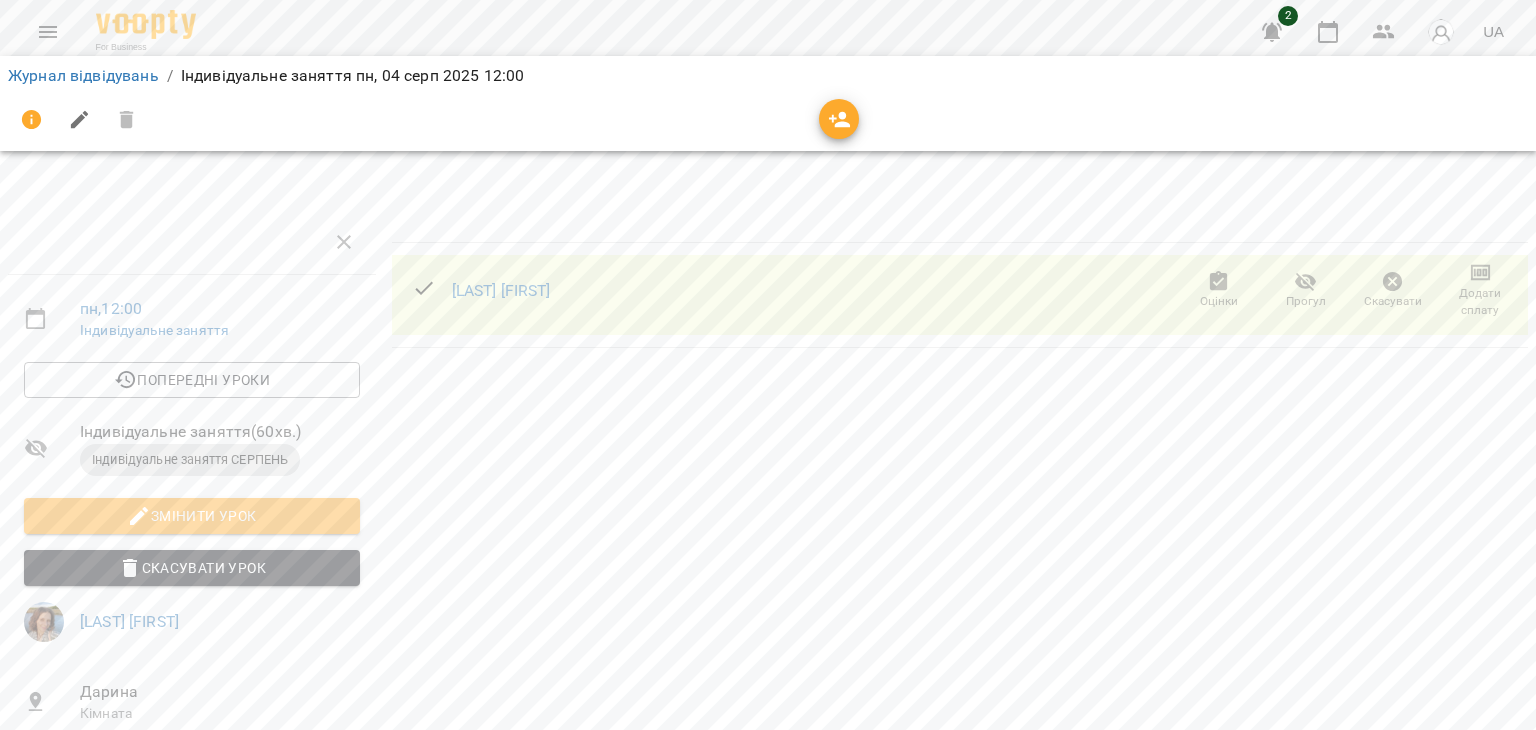 click on "Оцінки" at bounding box center (1219, 301) 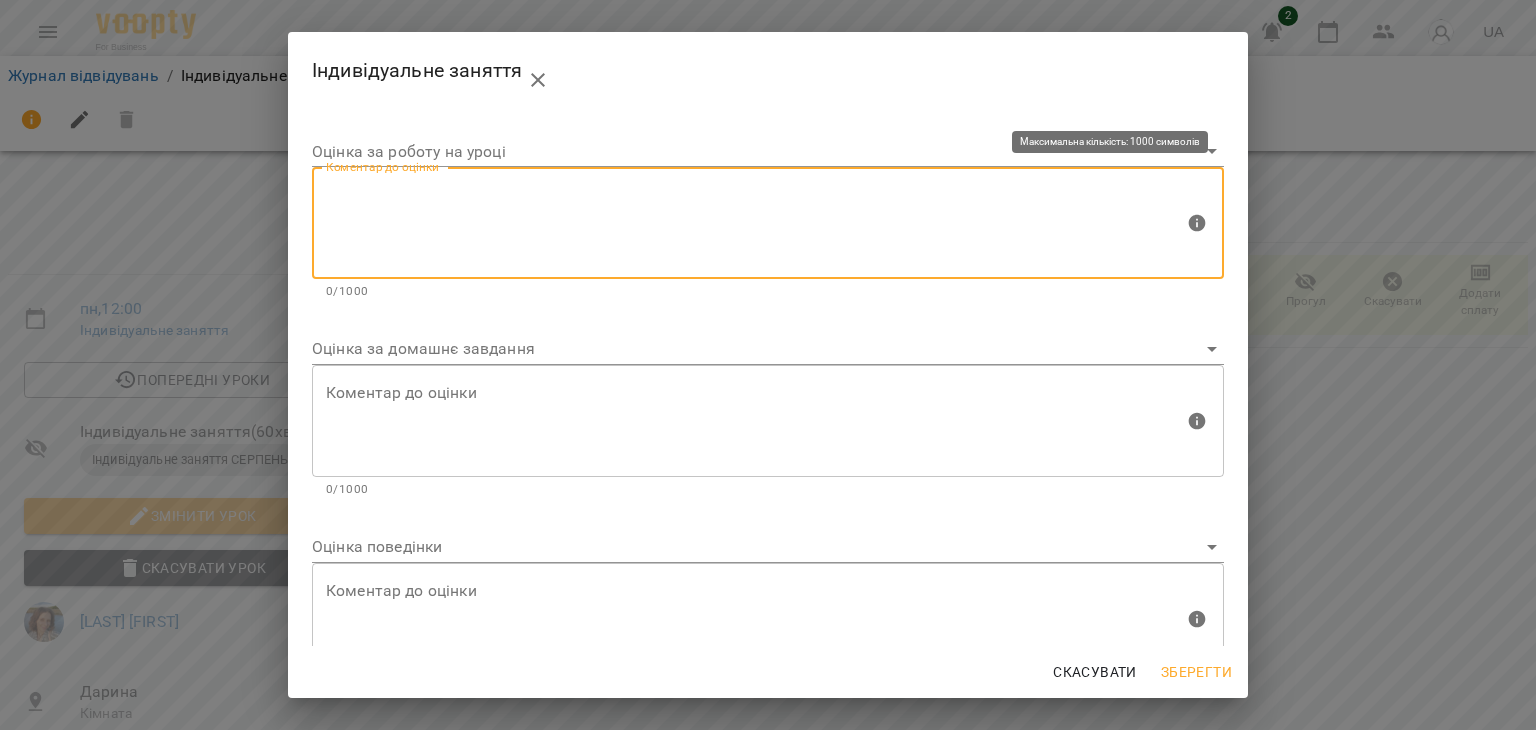 click at bounding box center [755, 223] 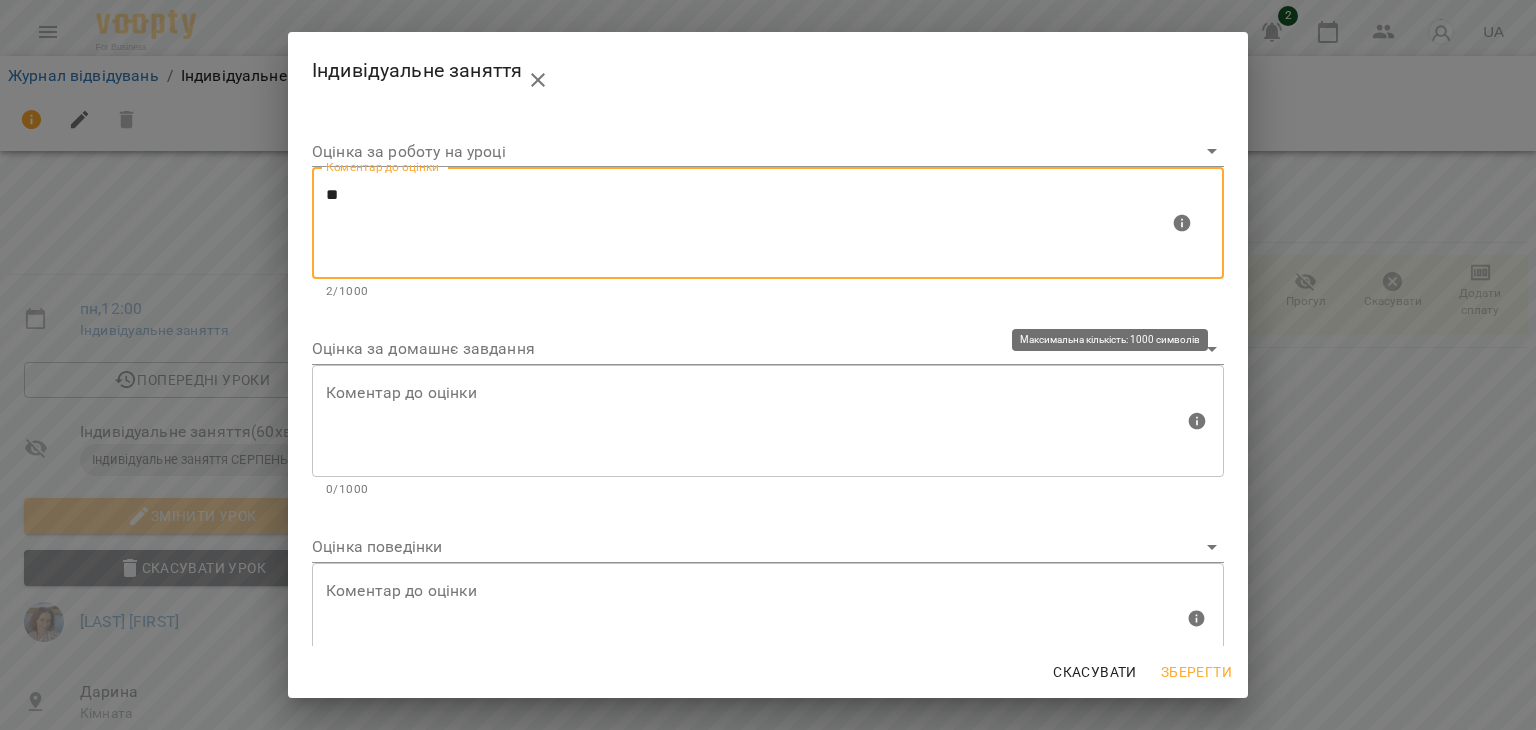 scroll, scrollTop: 59, scrollLeft: 0, axis: vertical 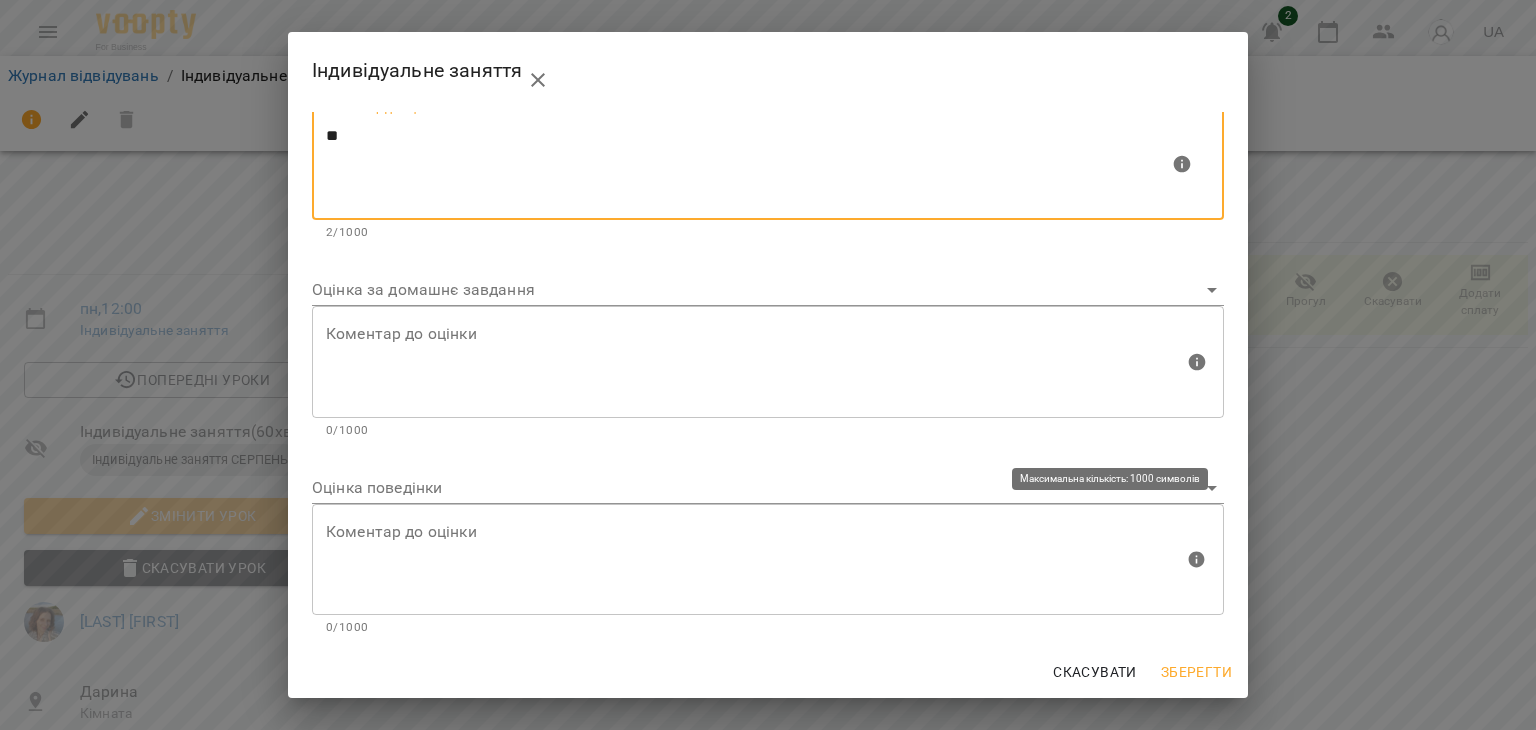 type on "**" 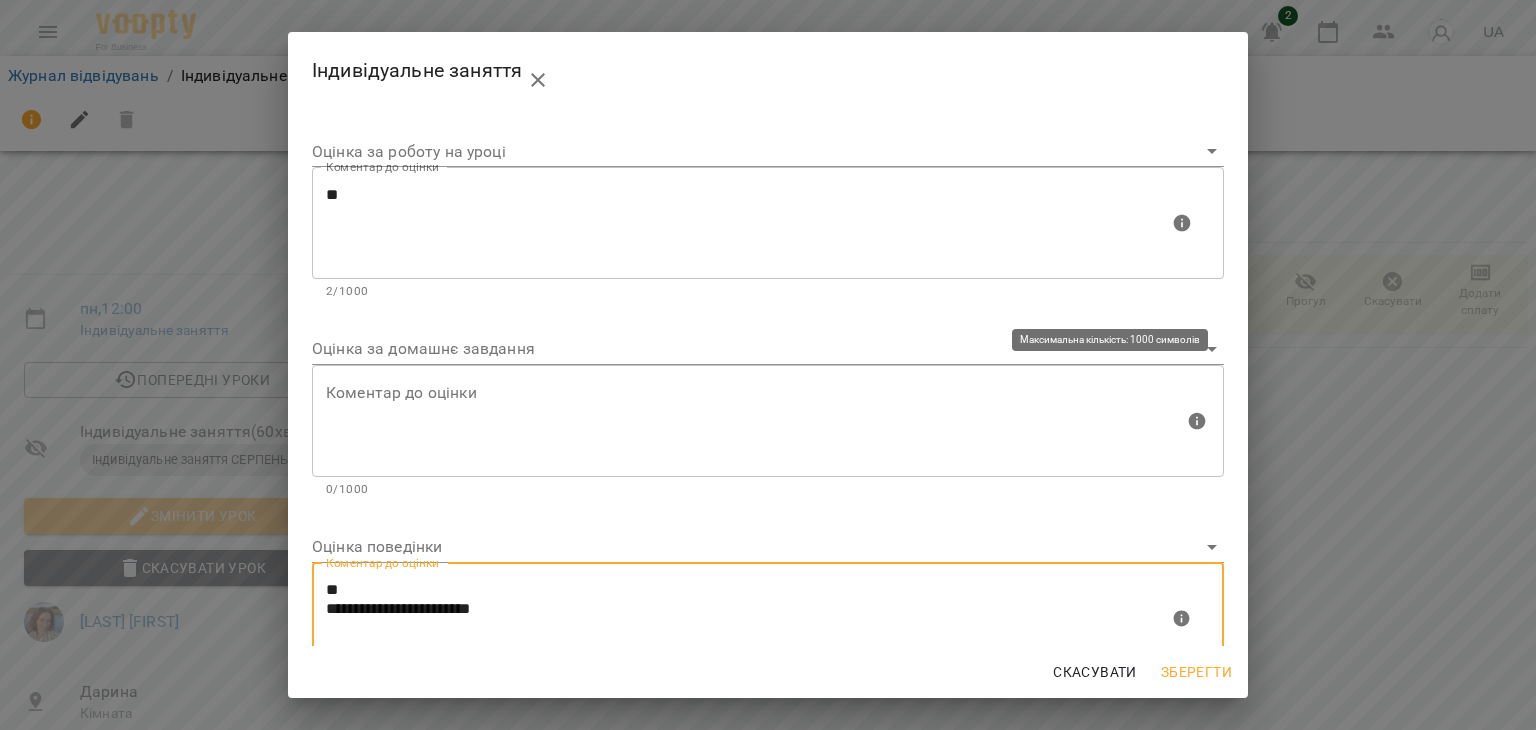 scroll, scrollTop: 59, scrollLeft: 0, axis: vertical 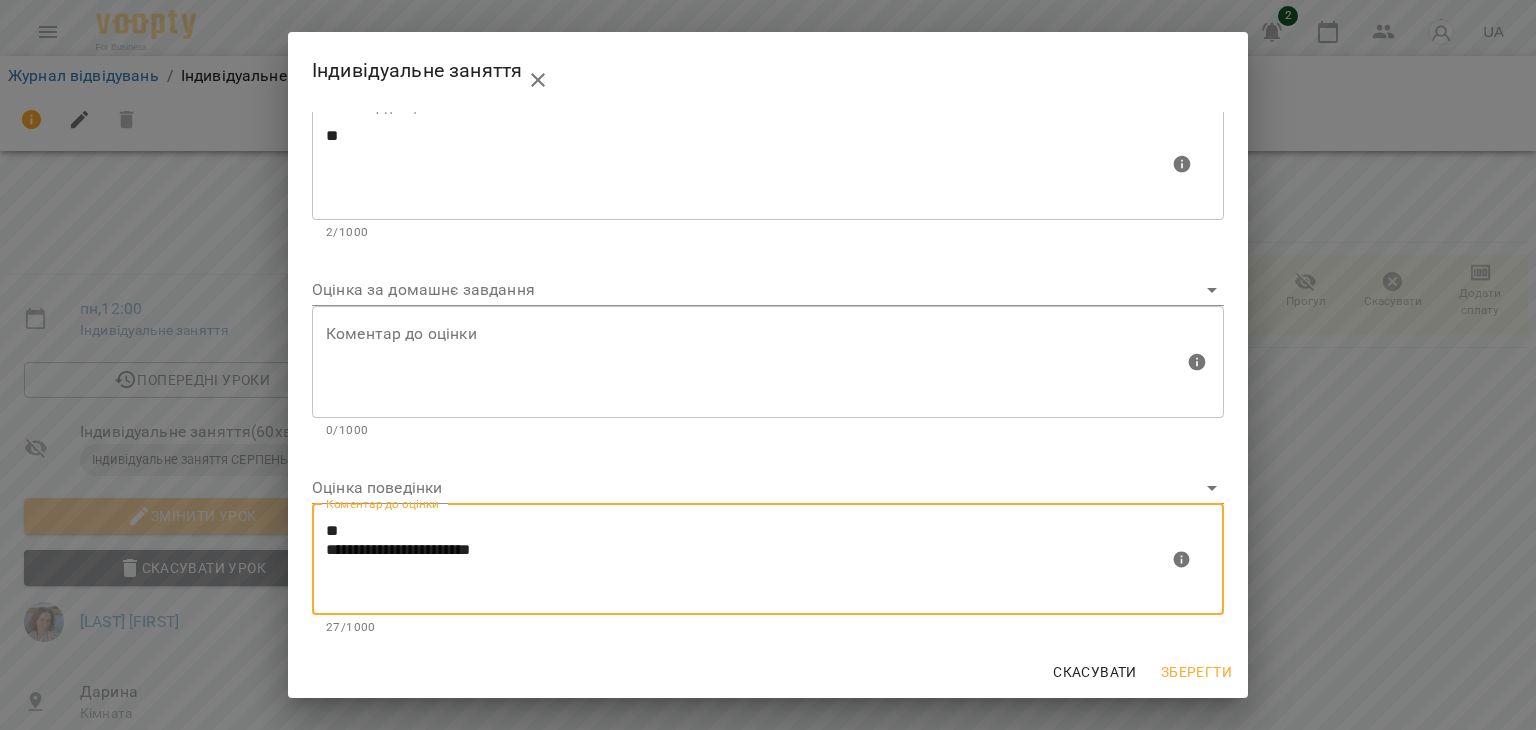 type on "**********" 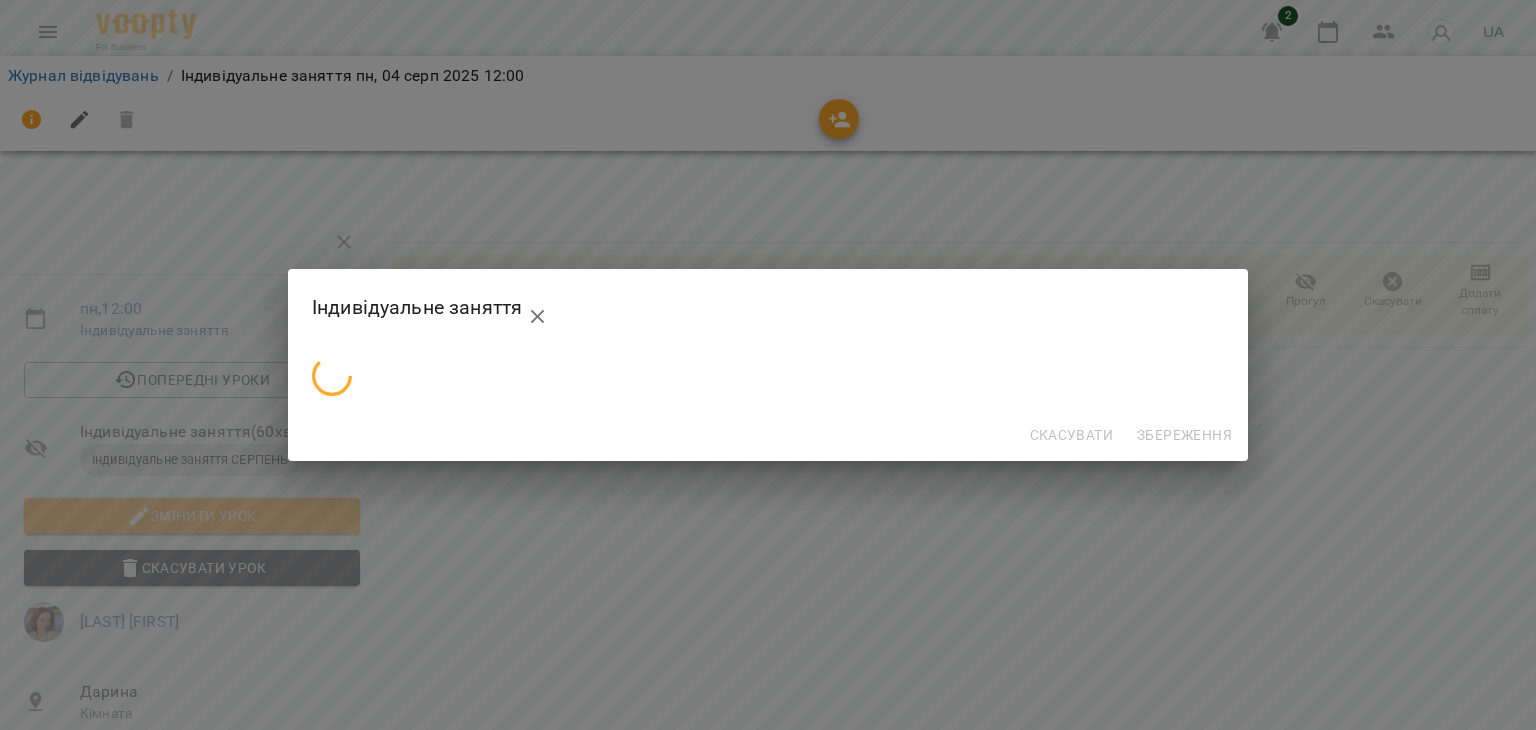 scroll, scrollTop: 0, scrollLeft: 0, axis: both 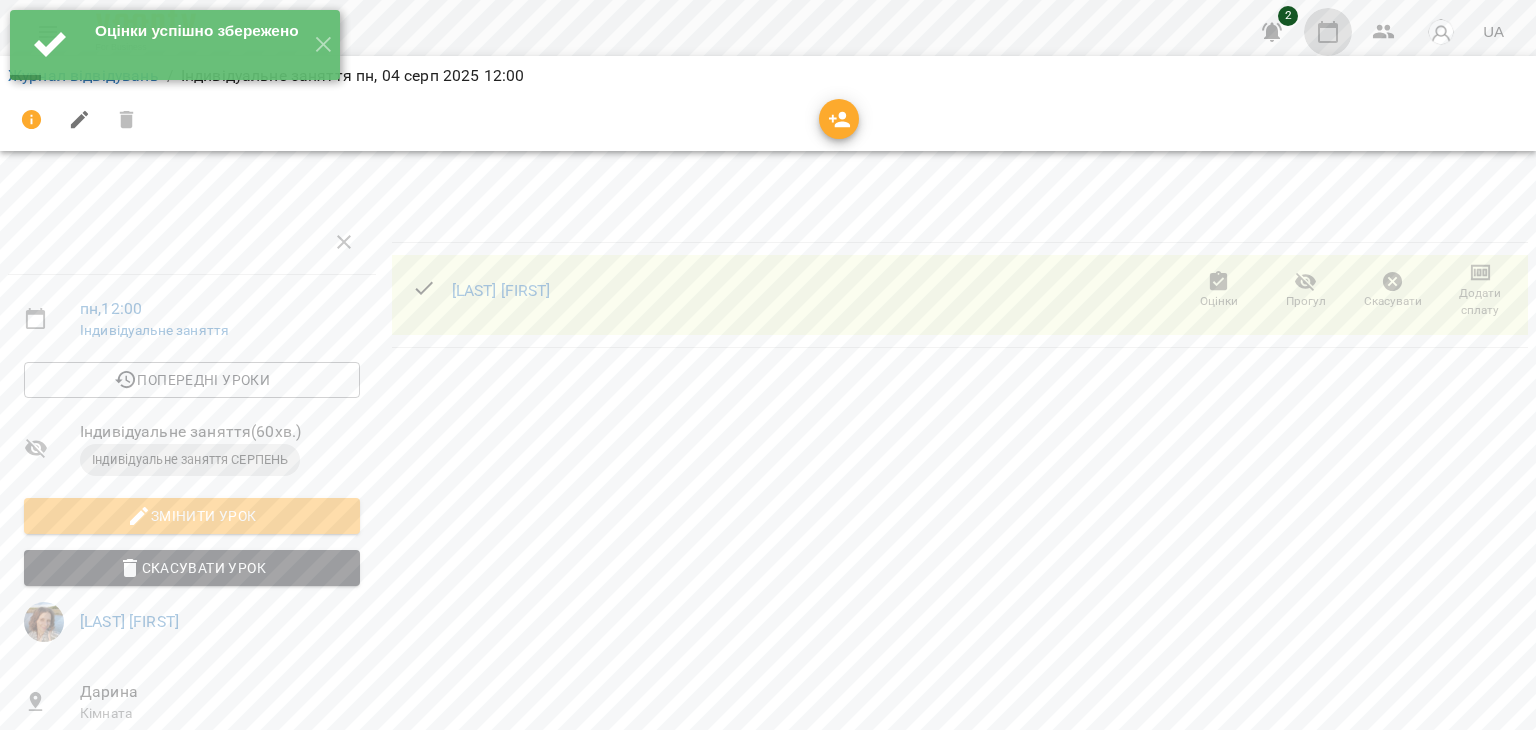 click 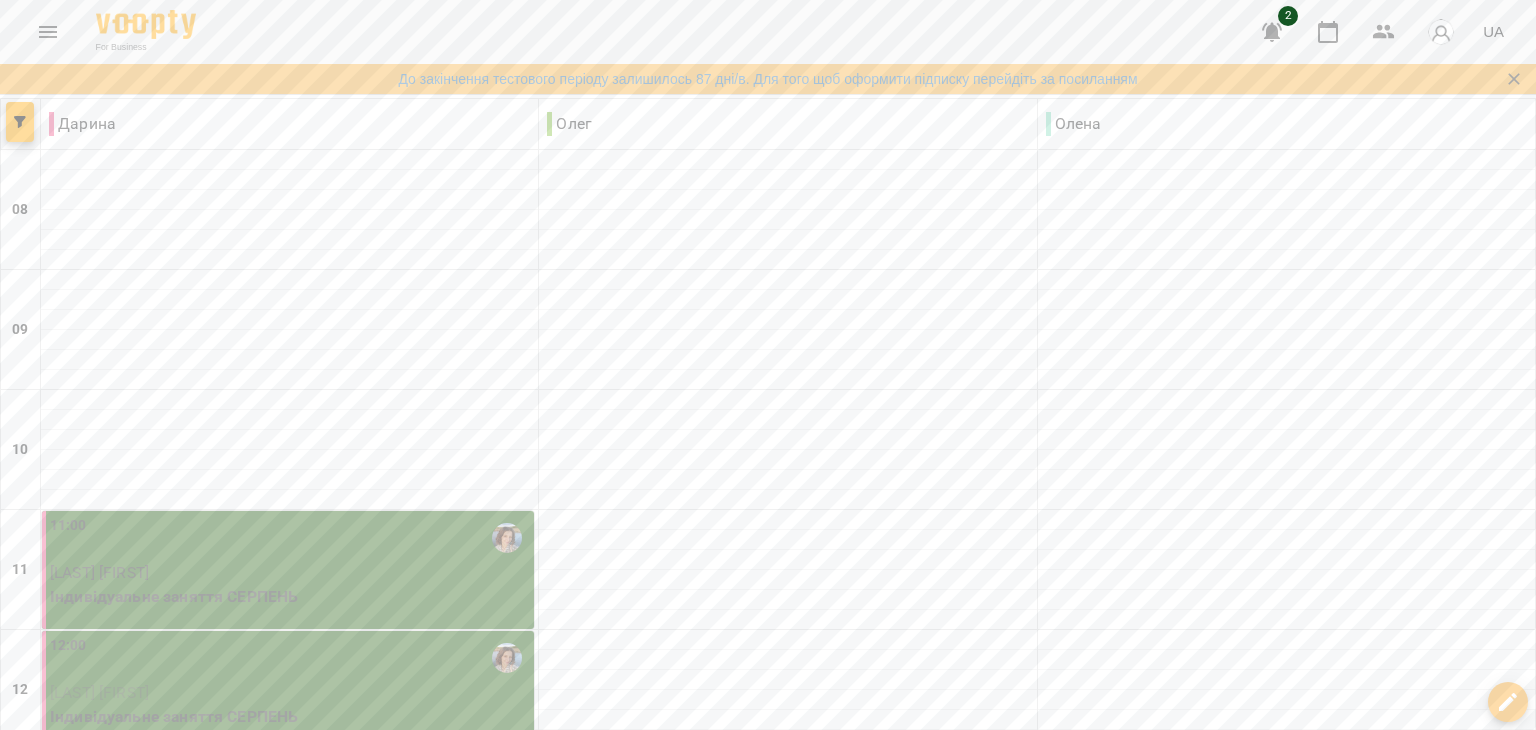 scroll, scrollTop: 700, scrollLeft: 0, axis: vertical 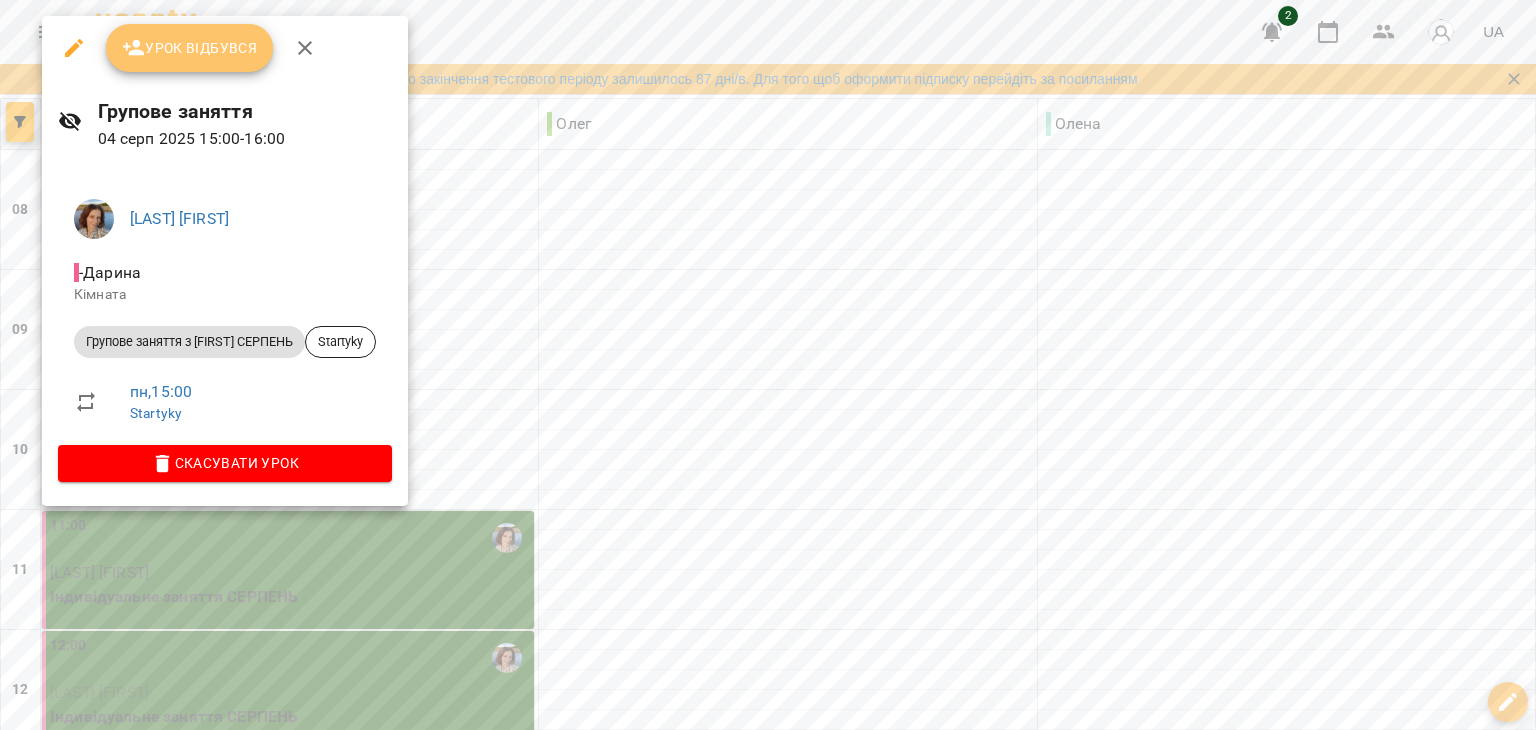 click on "Урок відбувся" at bounding box center (190, 48) 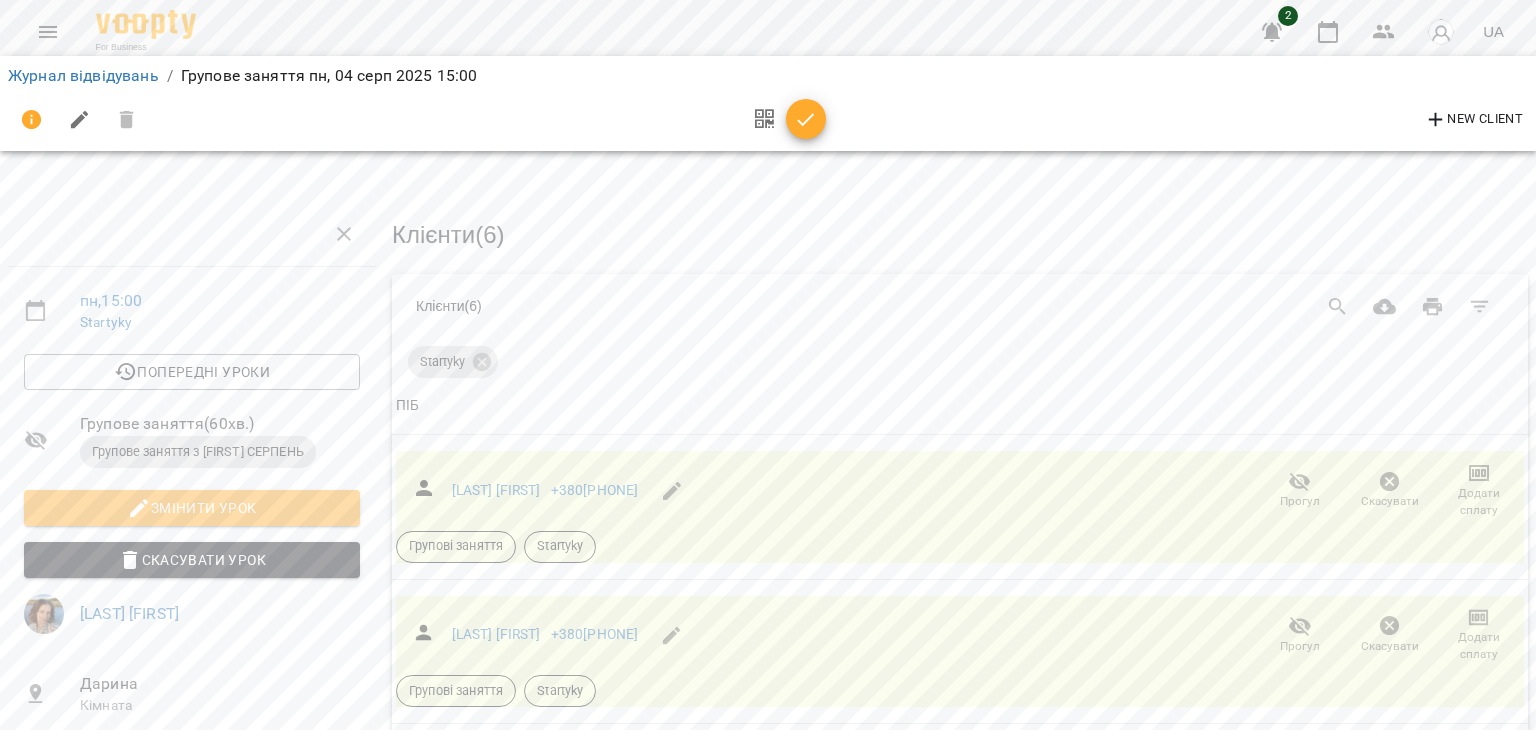 scroll, scrollTop: 100, scrollLeft: 0, axis: vertical 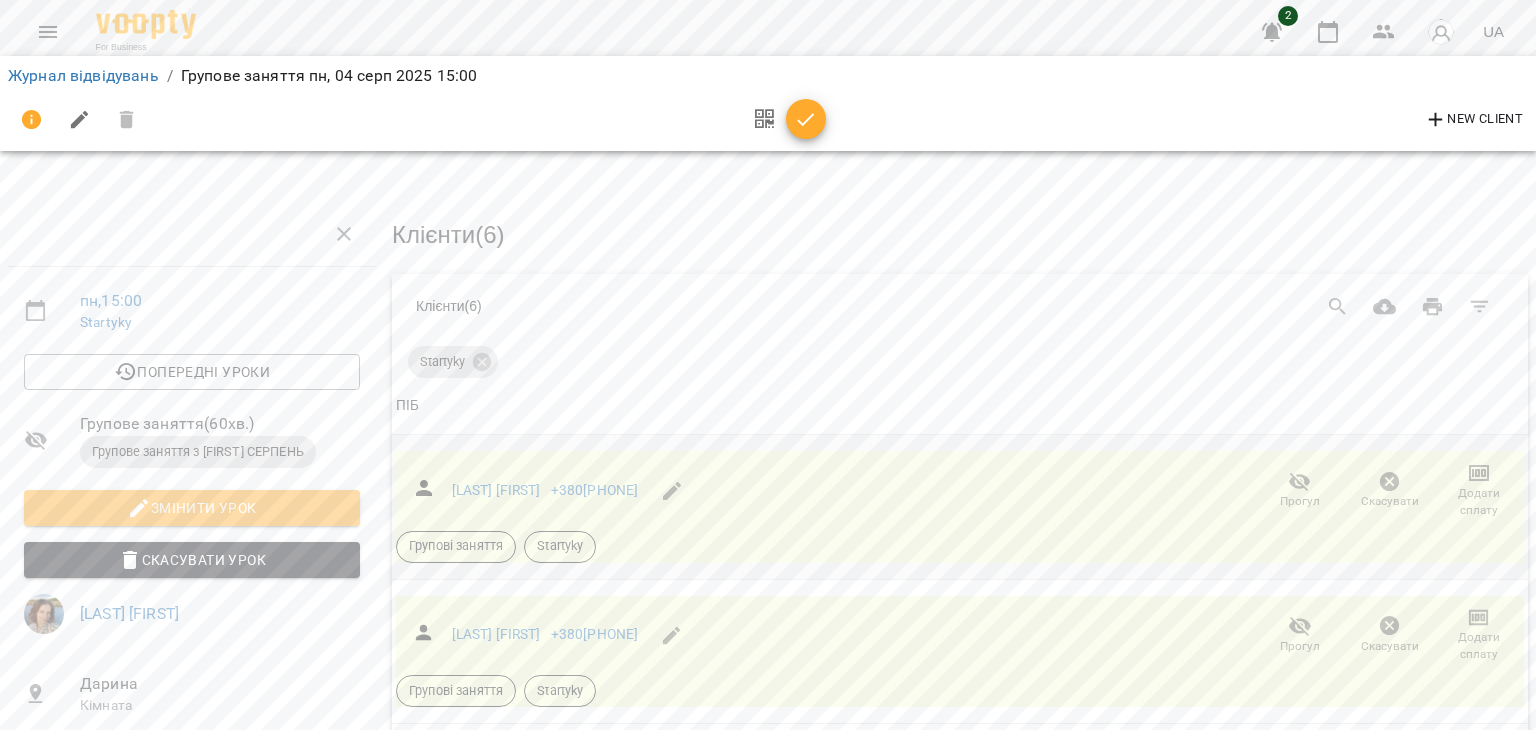 click on "Прогул" at bounding box center [1300, 501] 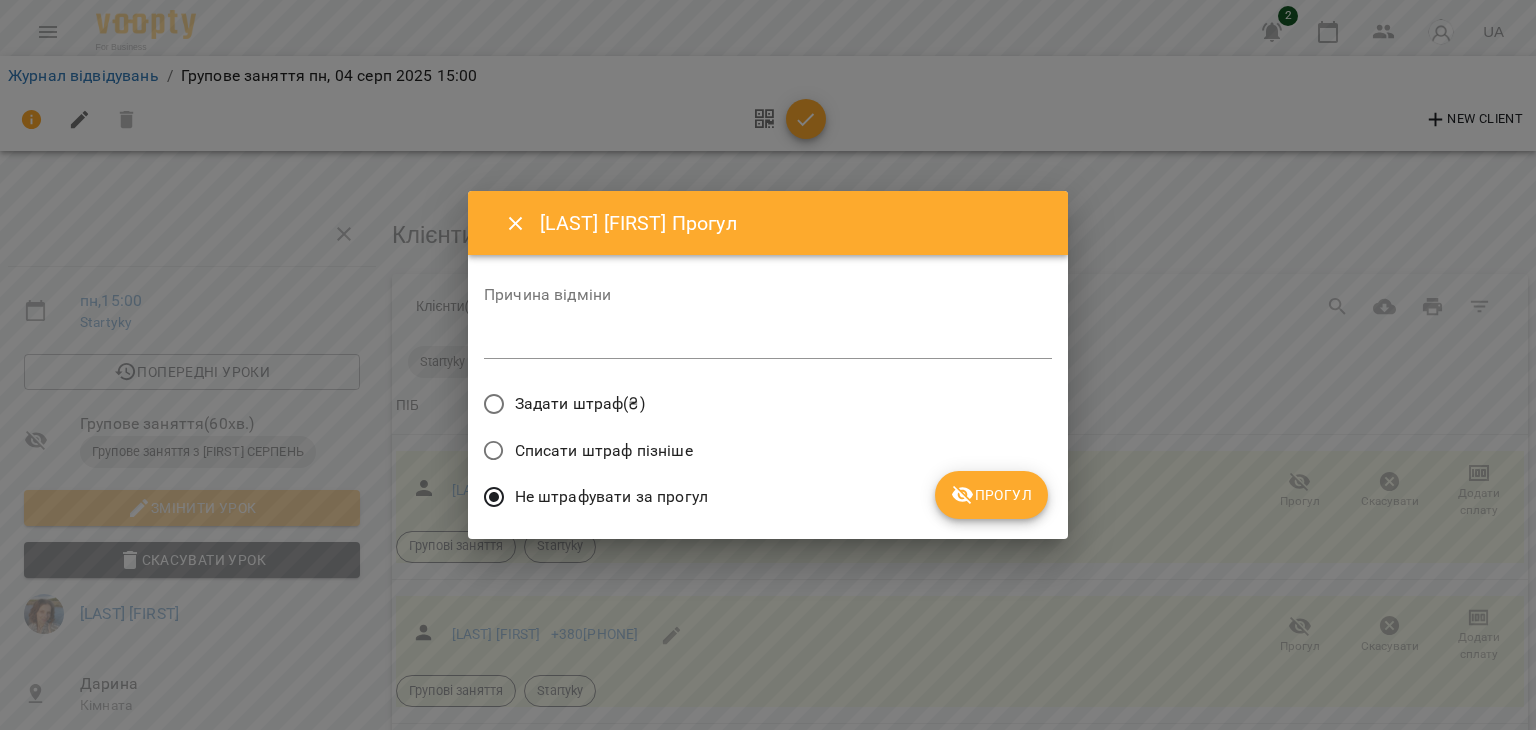 click on "Прогул" at bounding box center [991, 495] 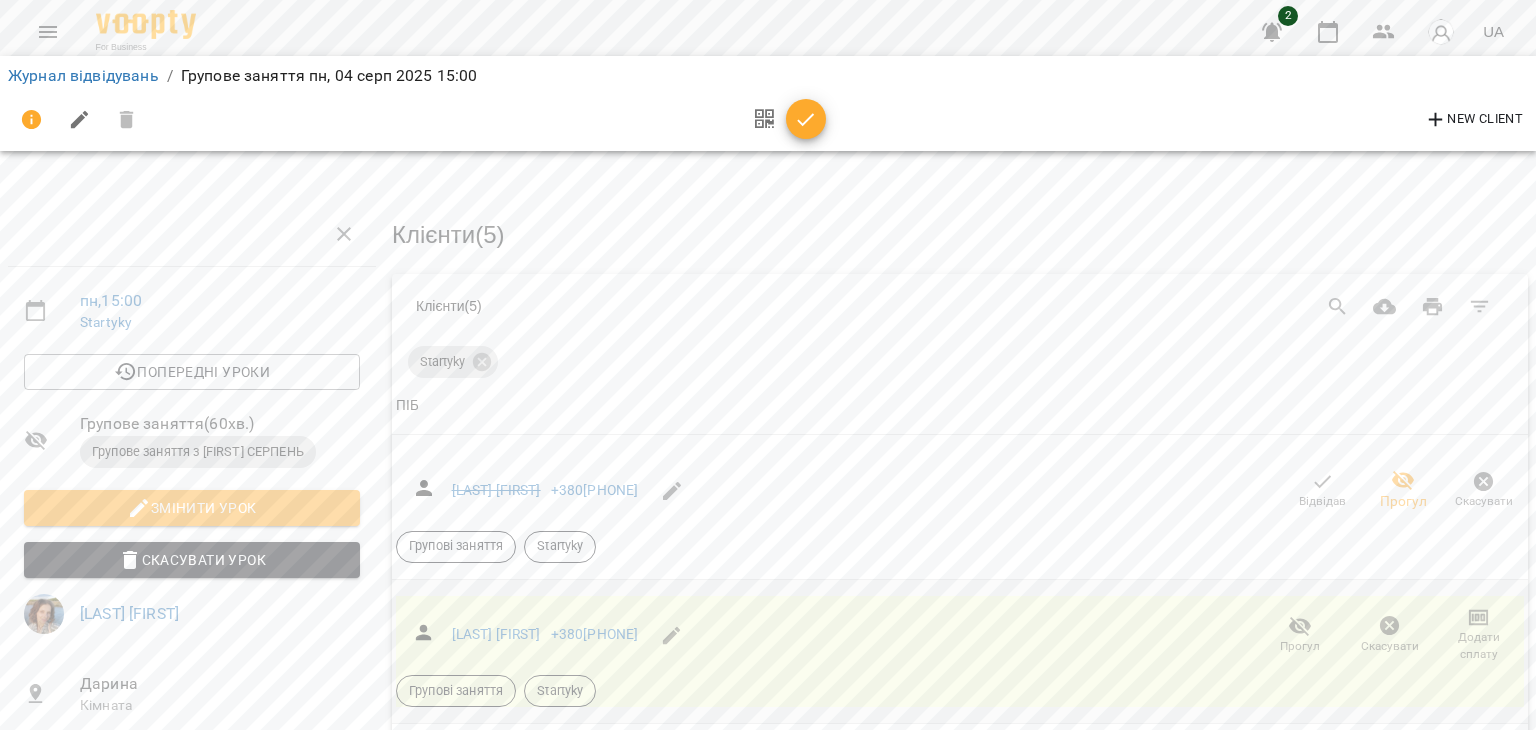 click 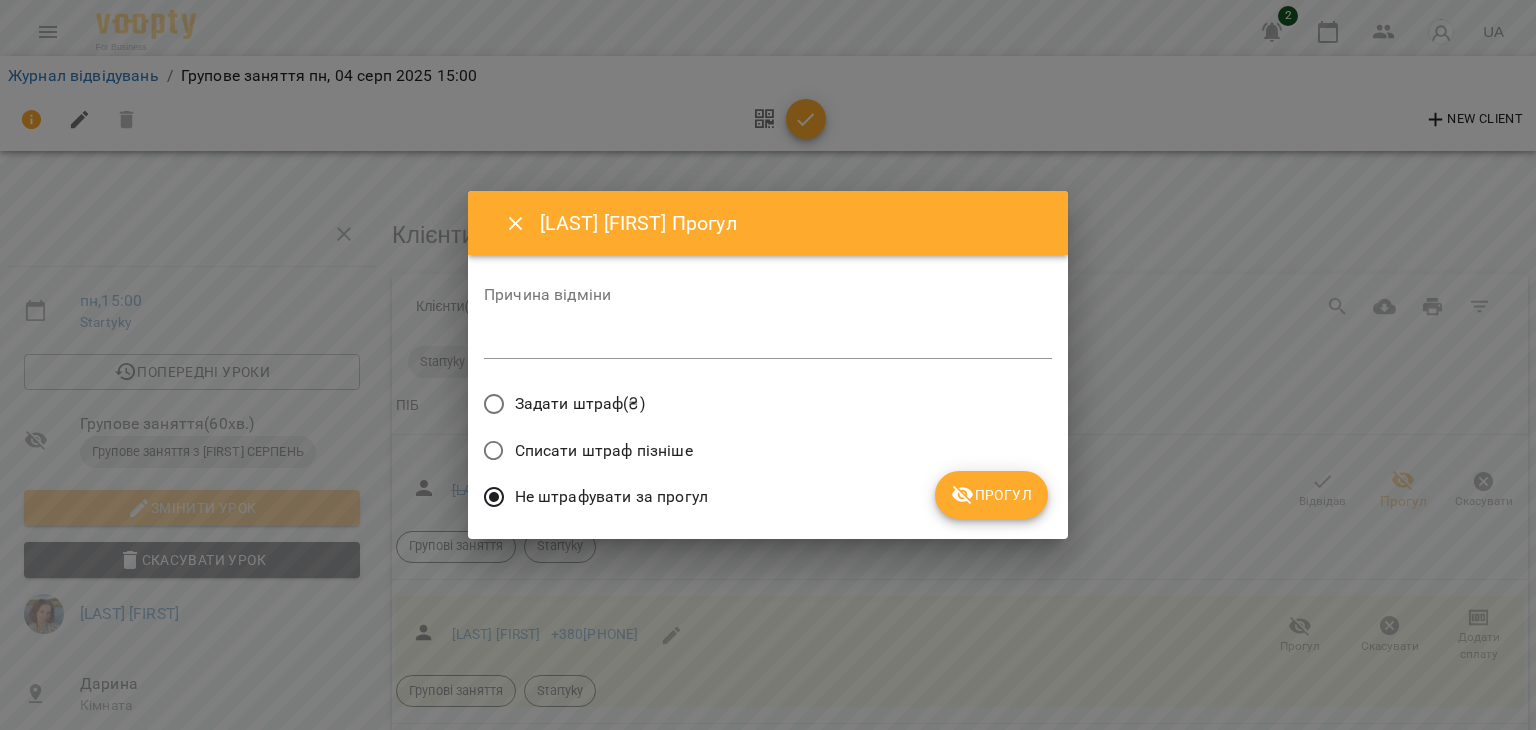 click on "Прогул" at bounding box center (991, 495) 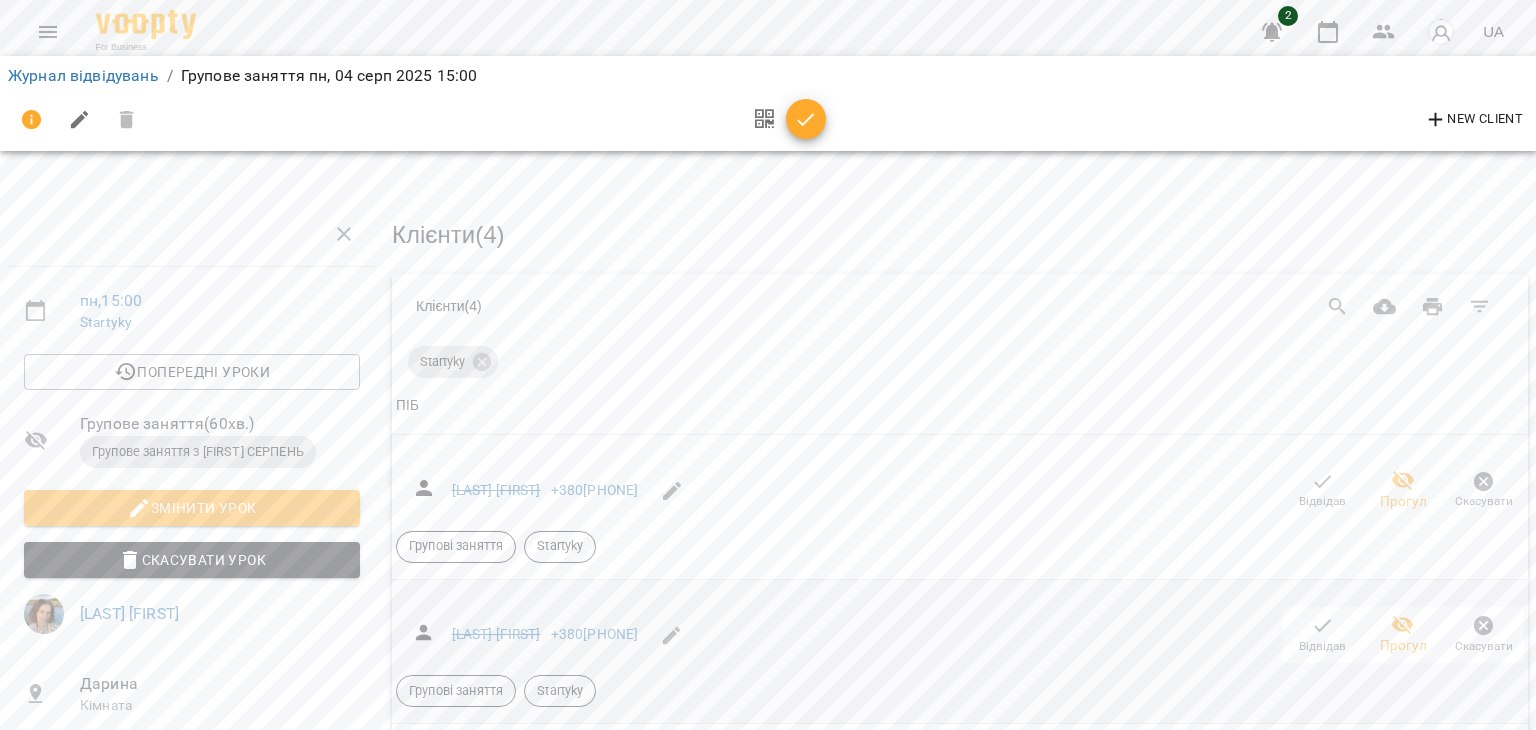 scroll, scrollTop: 200, scrollLeft: 0, axis: vertical 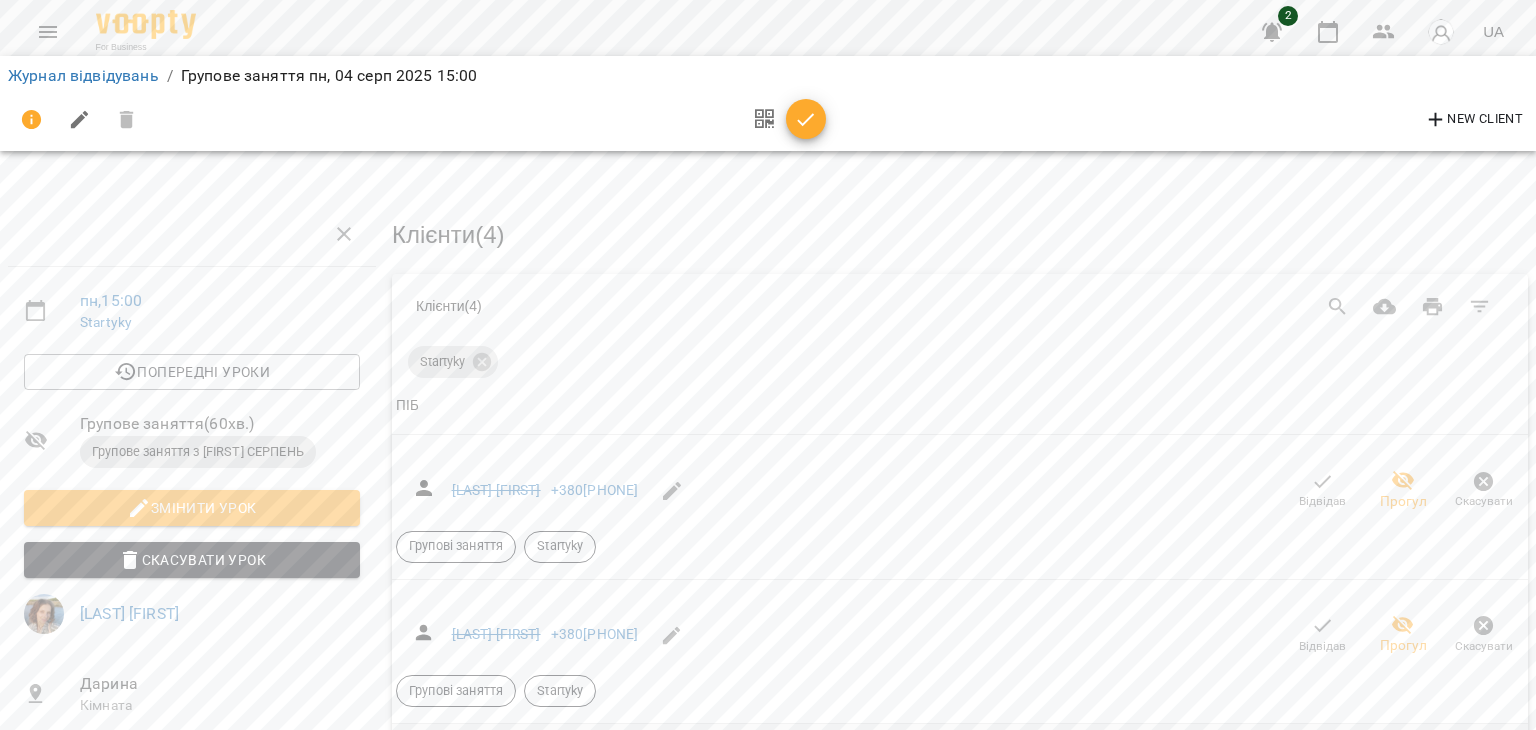 click 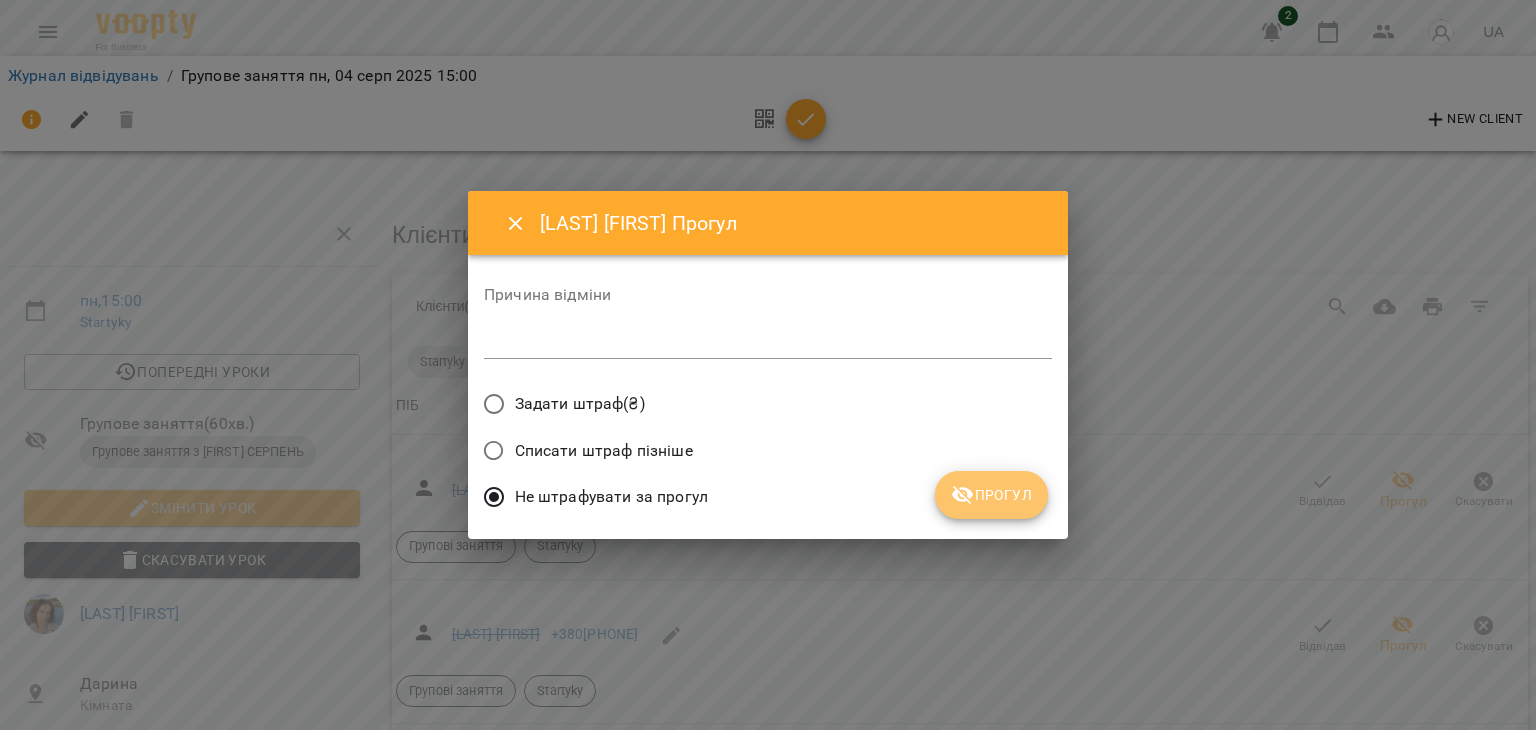 click on "Прогул" at bounding box center (991, 495) 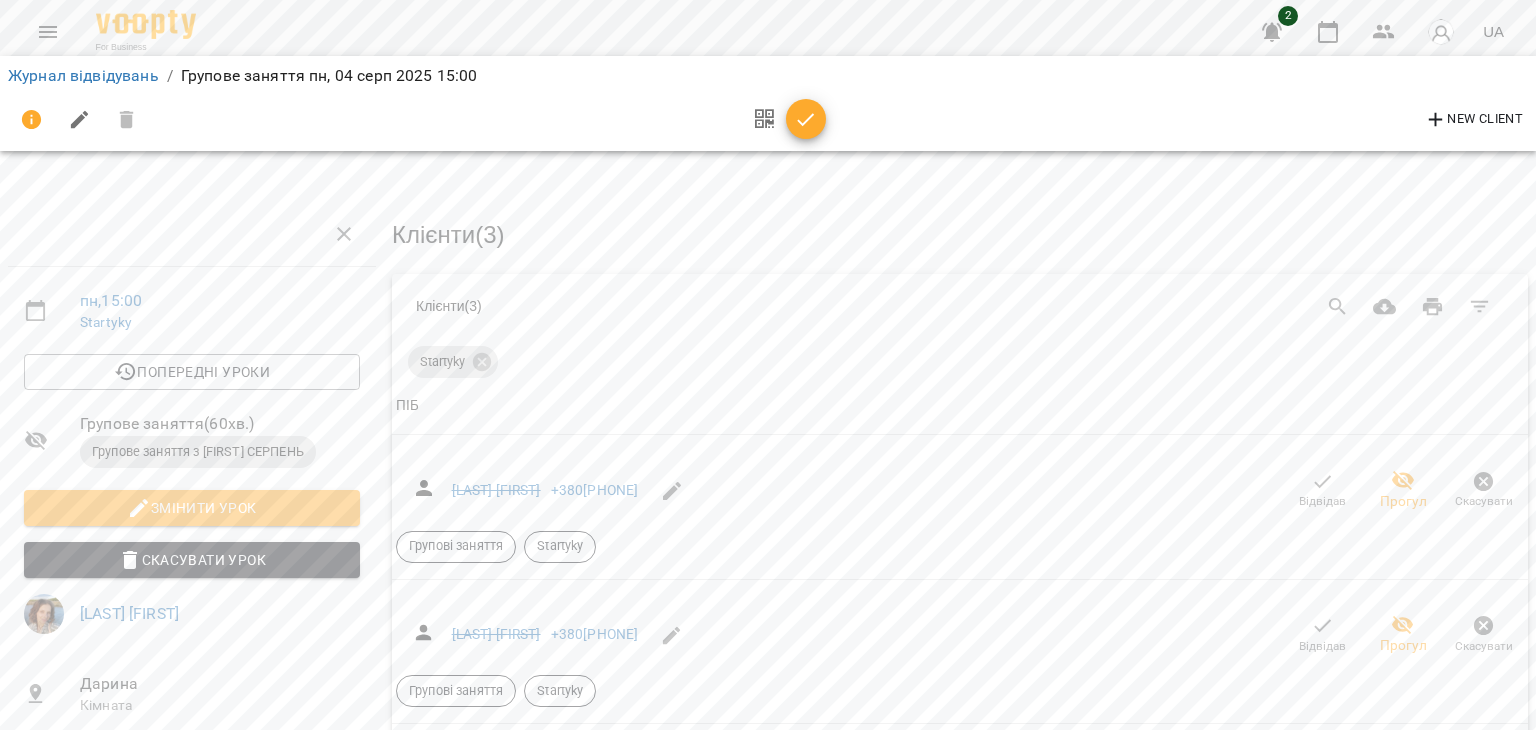 scroll, scrollTop: 600, scrollLeft: 0, axis: vertical 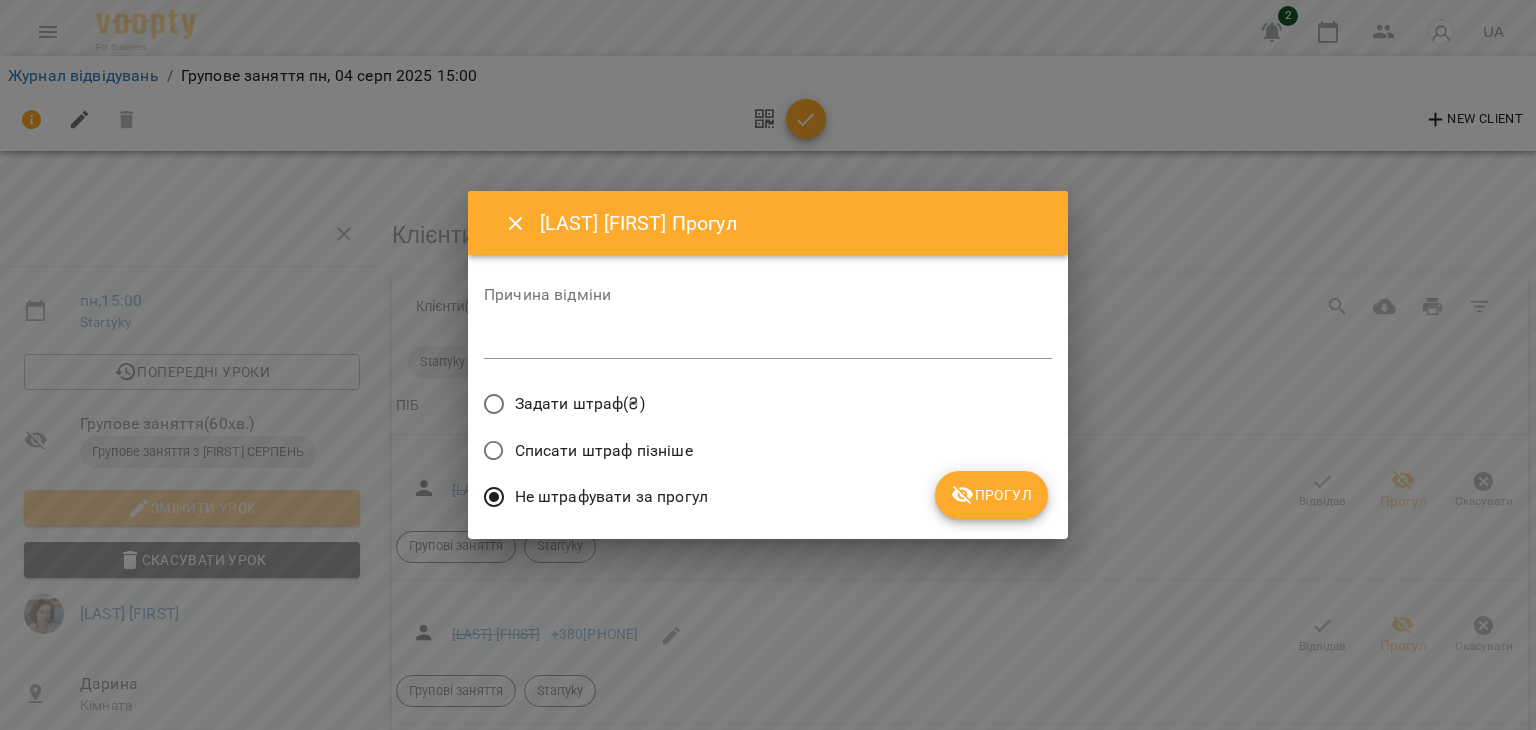 click 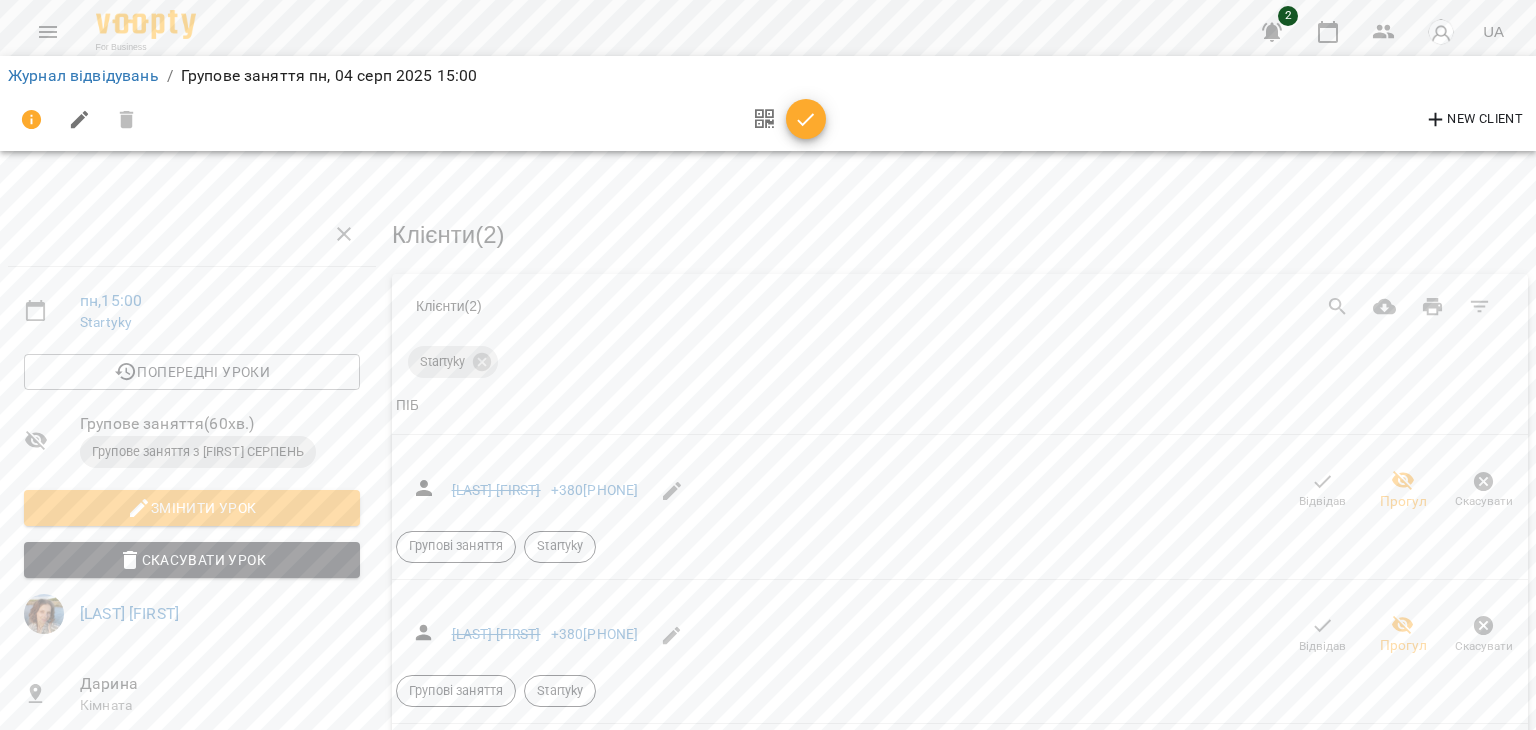 click 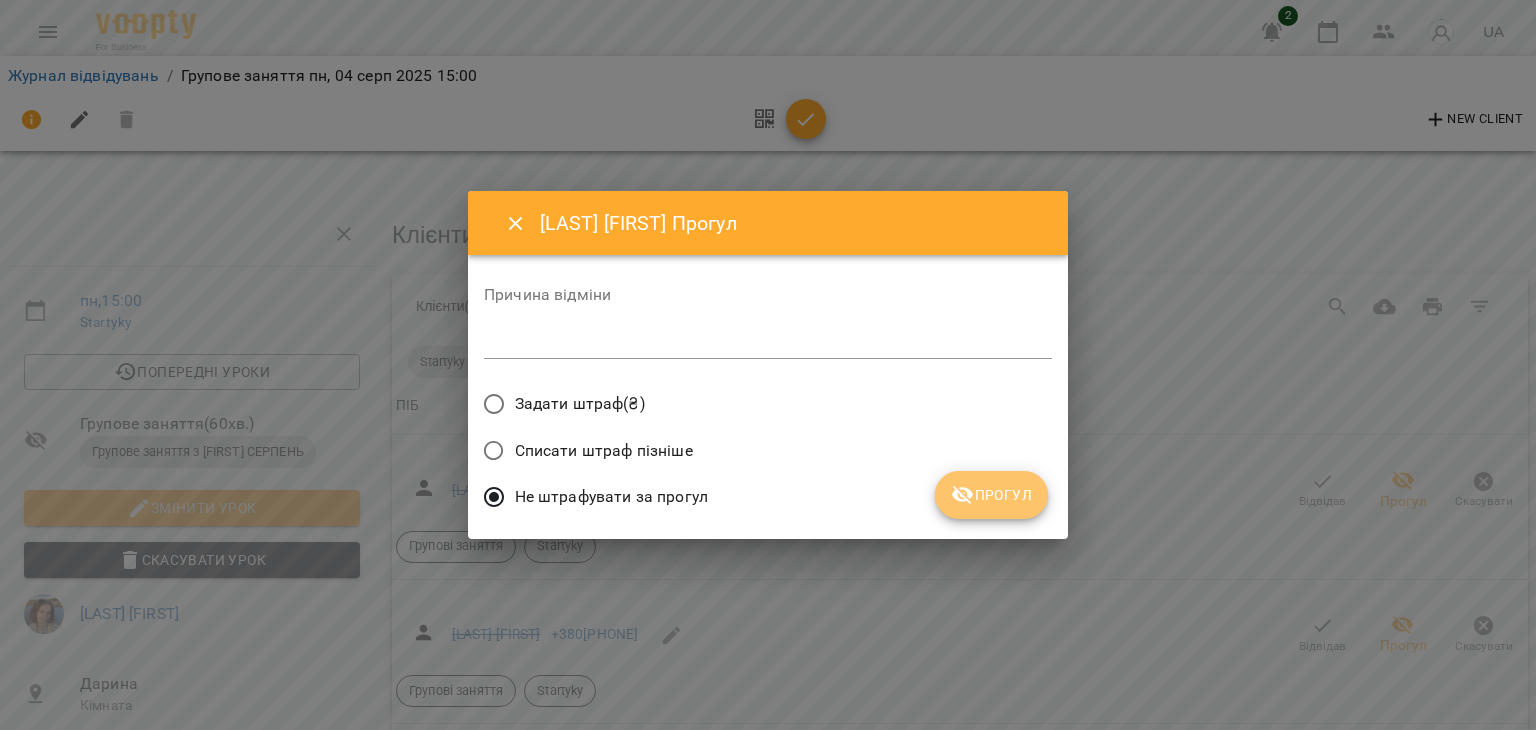 click on "Прогул" at bounding box center [991, 495] 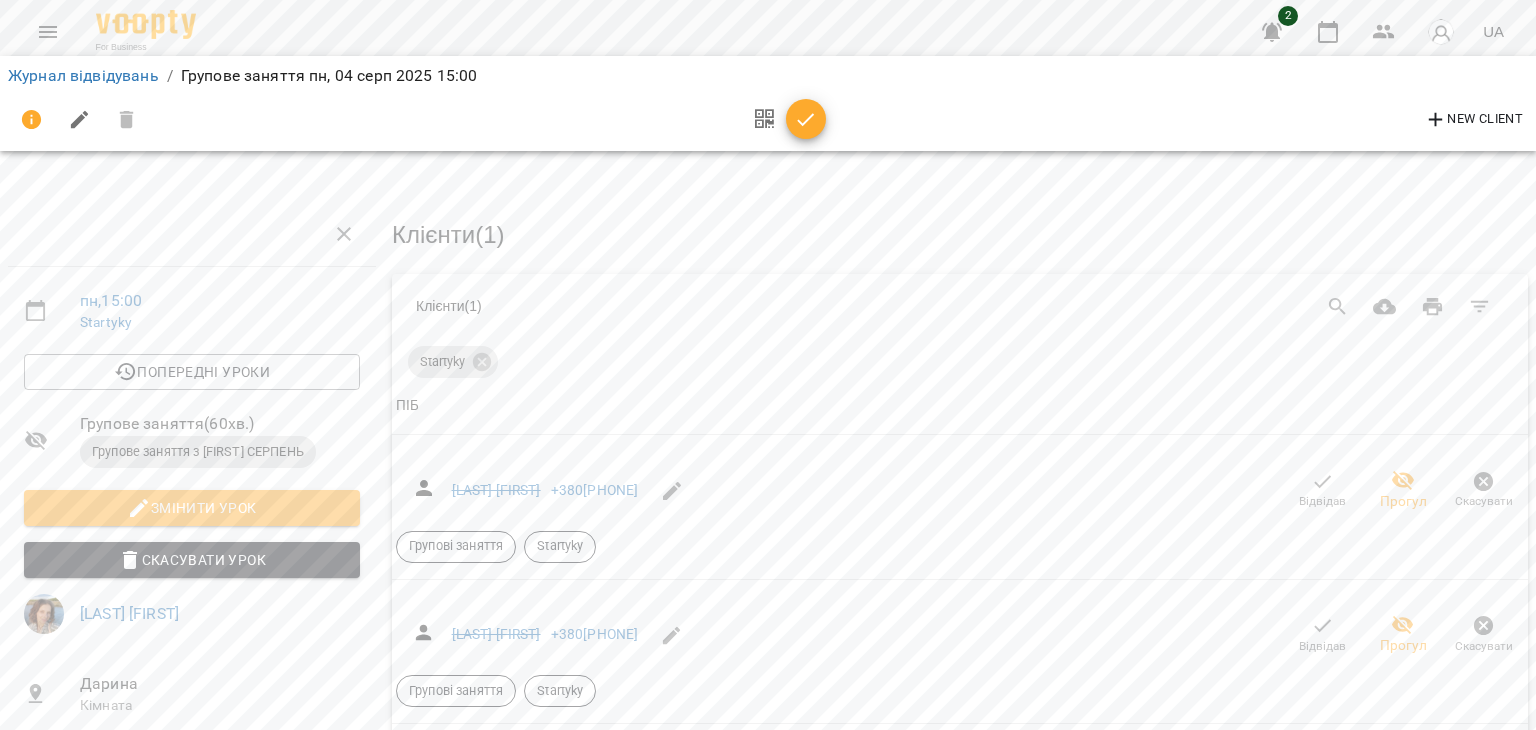 scroll, scrollTop: 0, scrollLeft: 0, axis: both 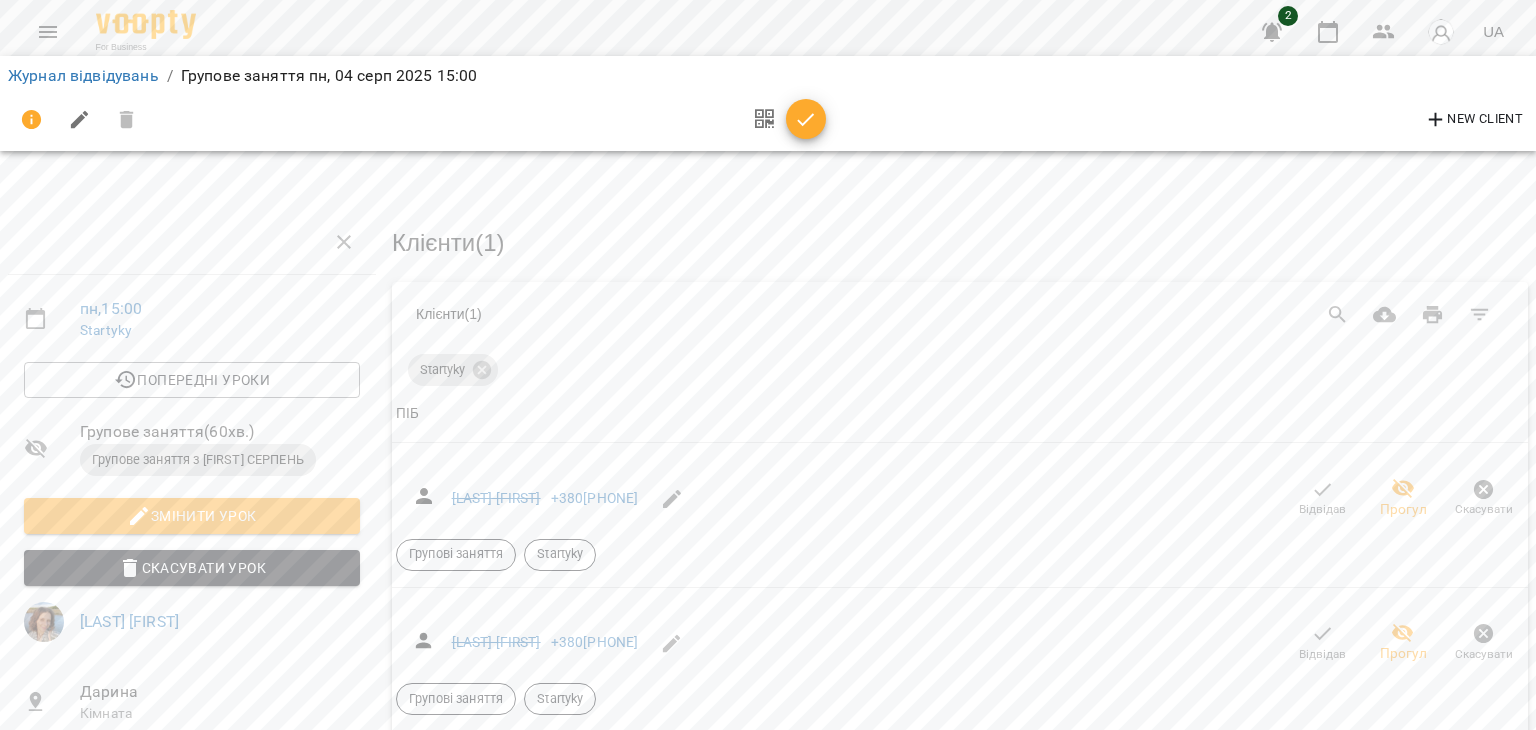 click 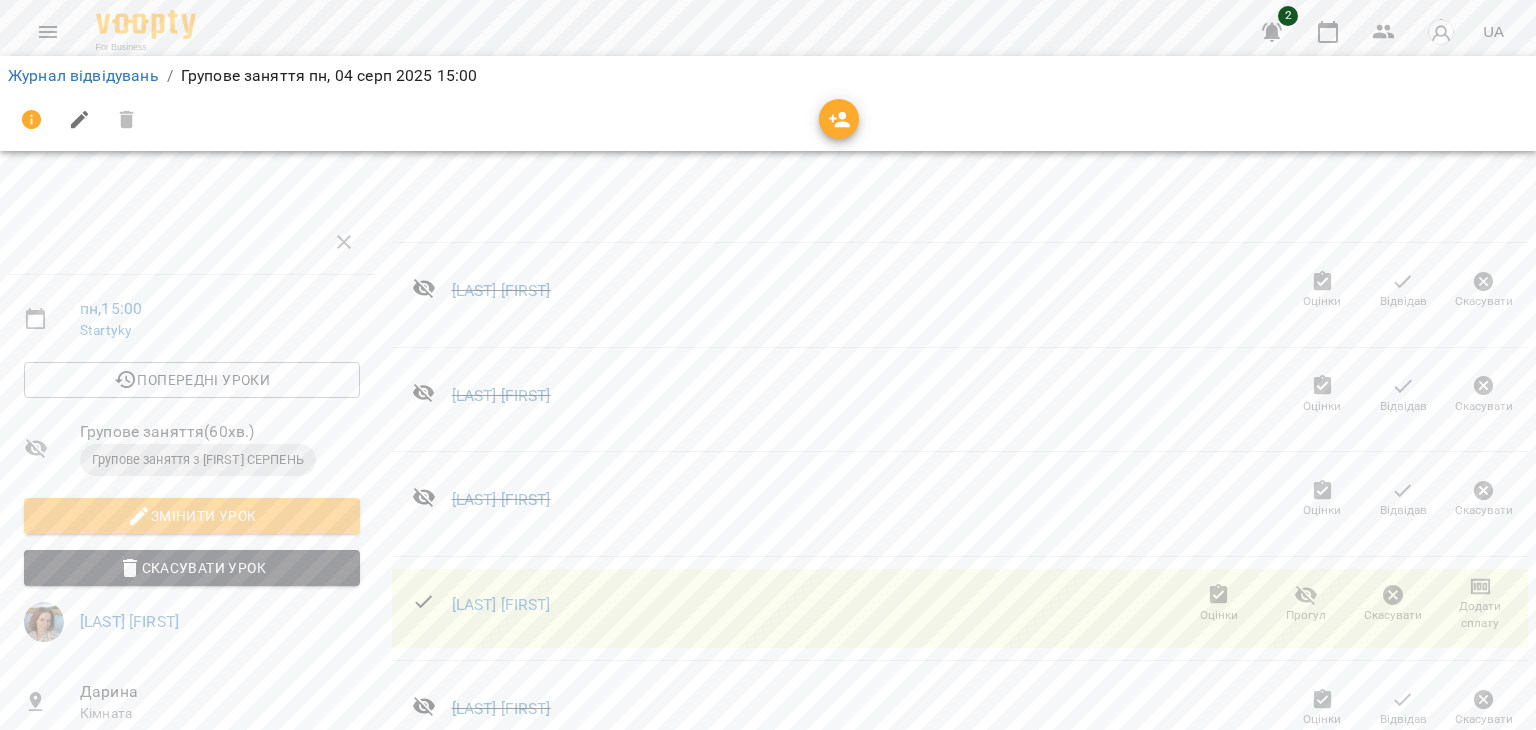 click 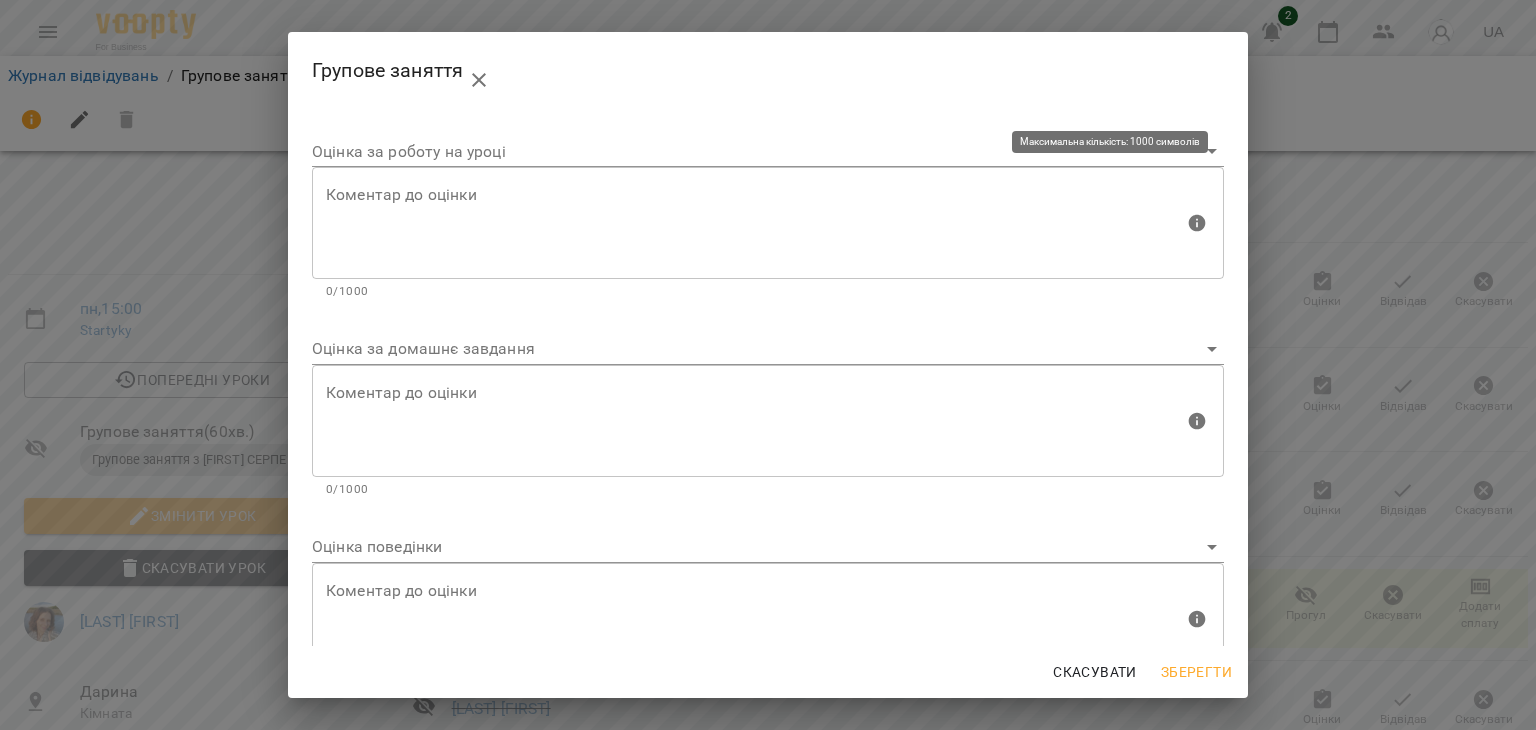 click at bounding box center [755, 223] 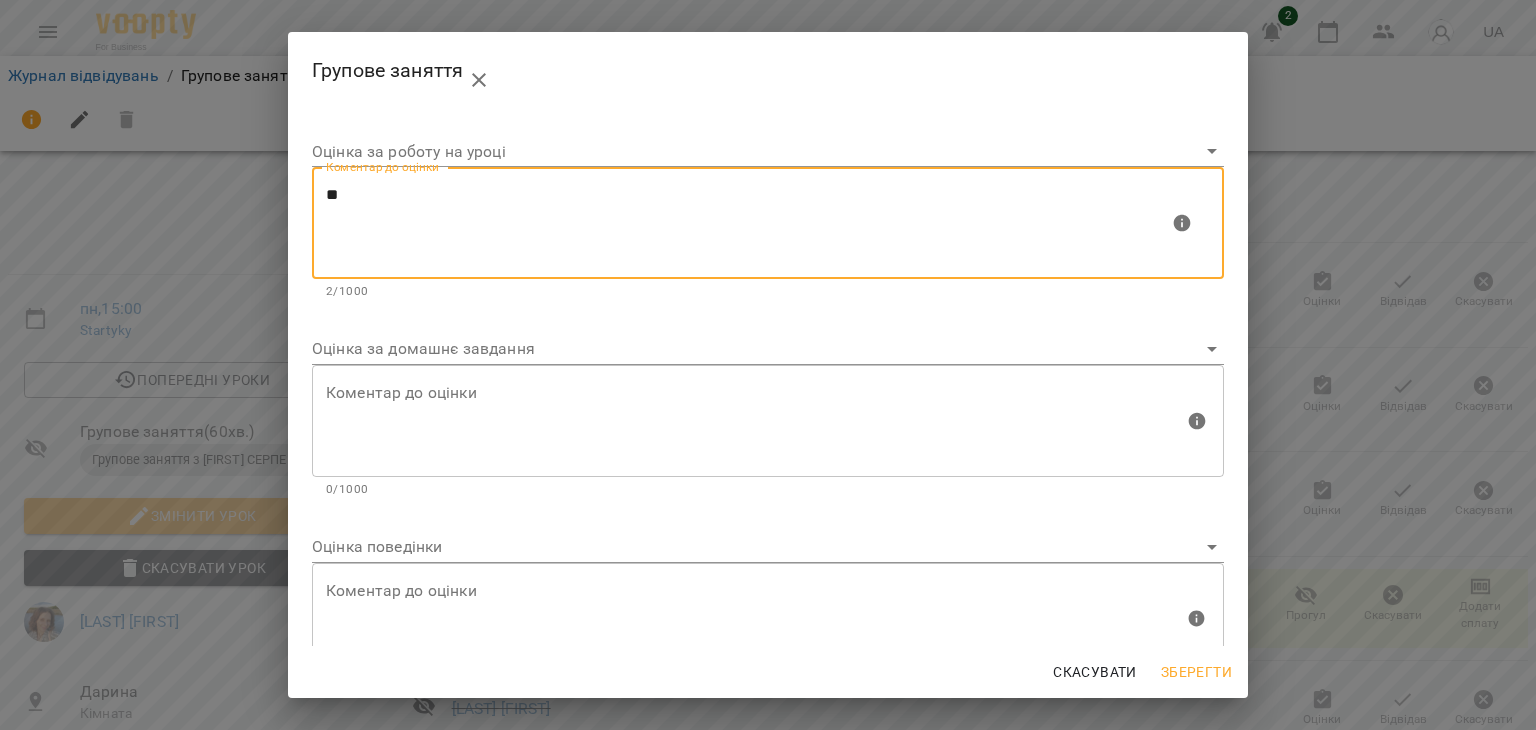 type on "**" 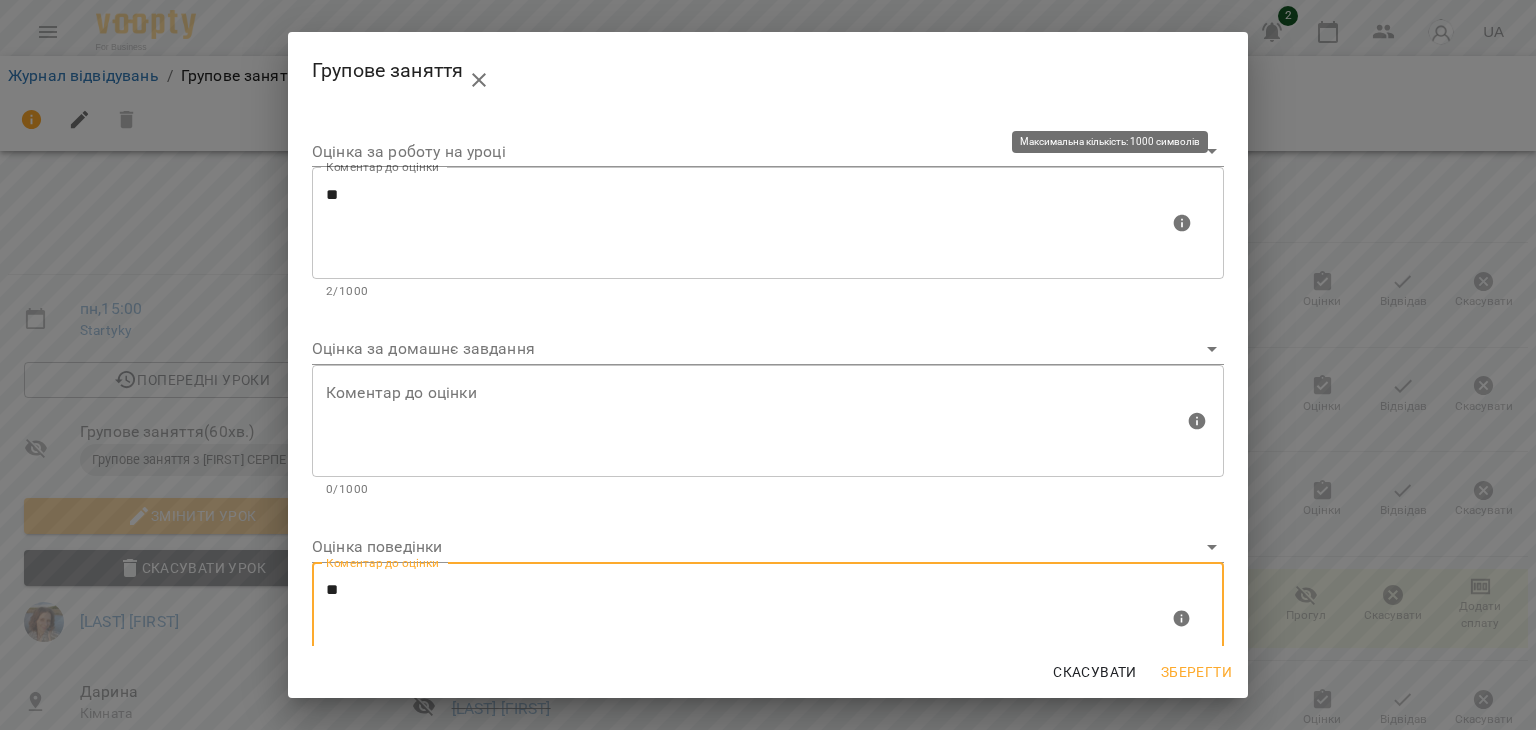 type on "**" 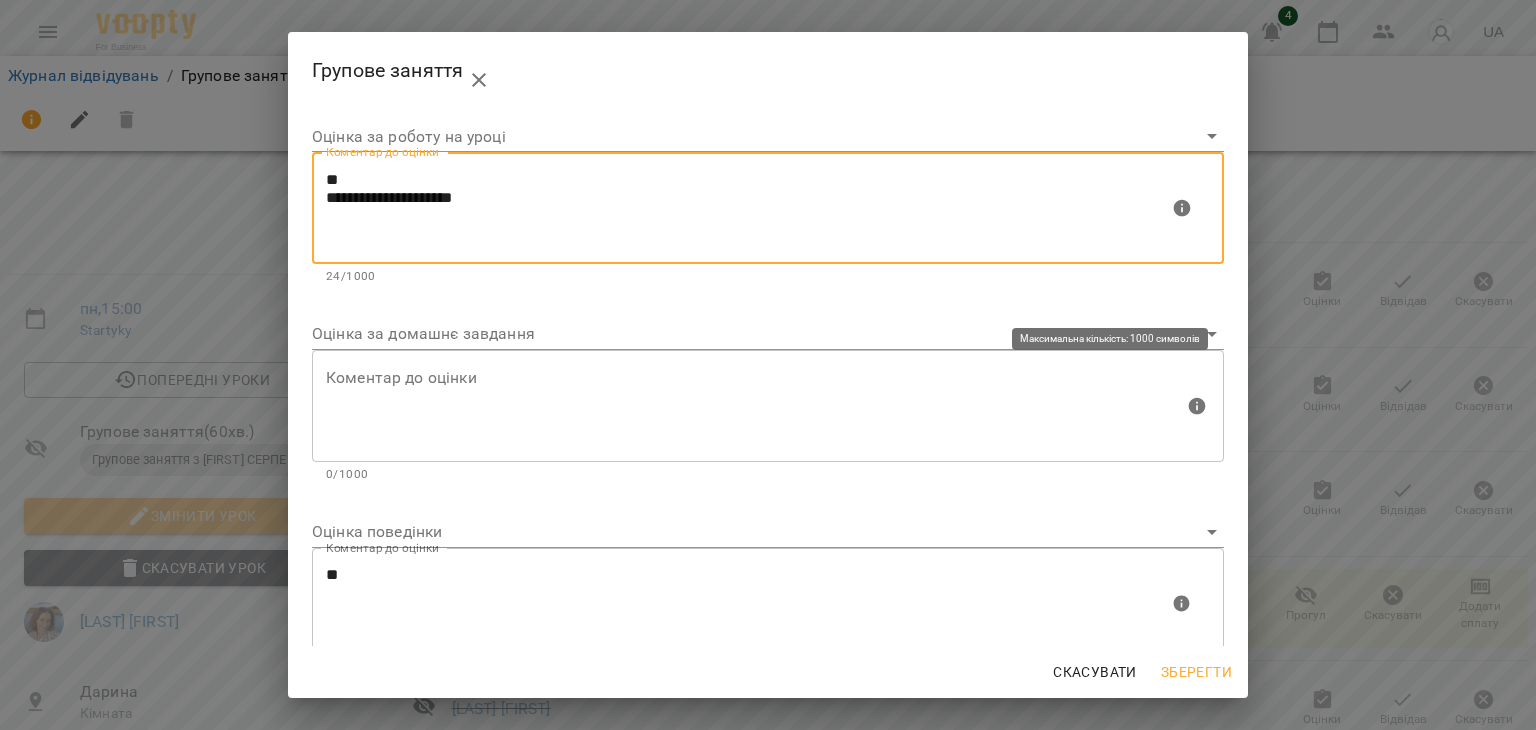 scroll, scrollTop: 59, scrollLeft: 0, axis: vertical 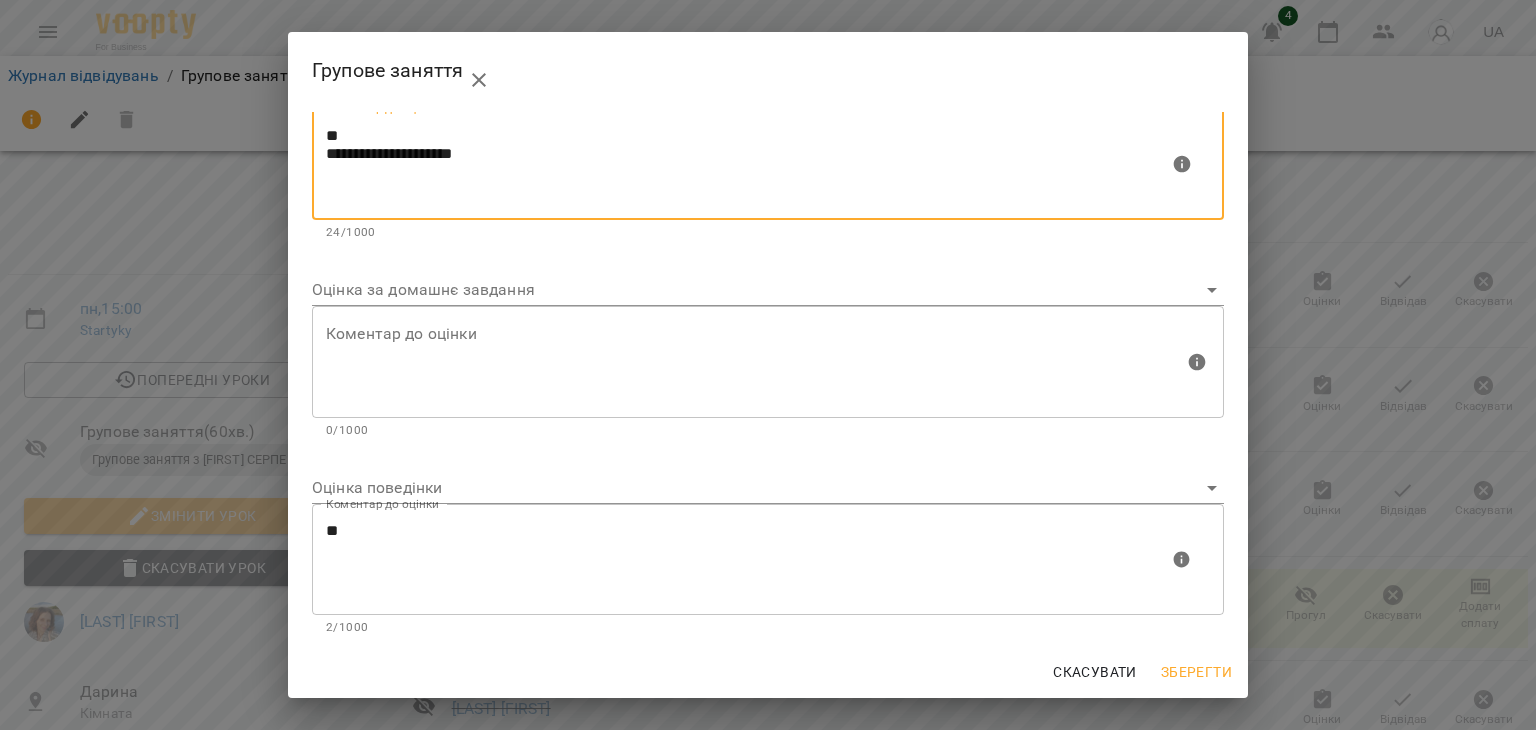 type on "**********" 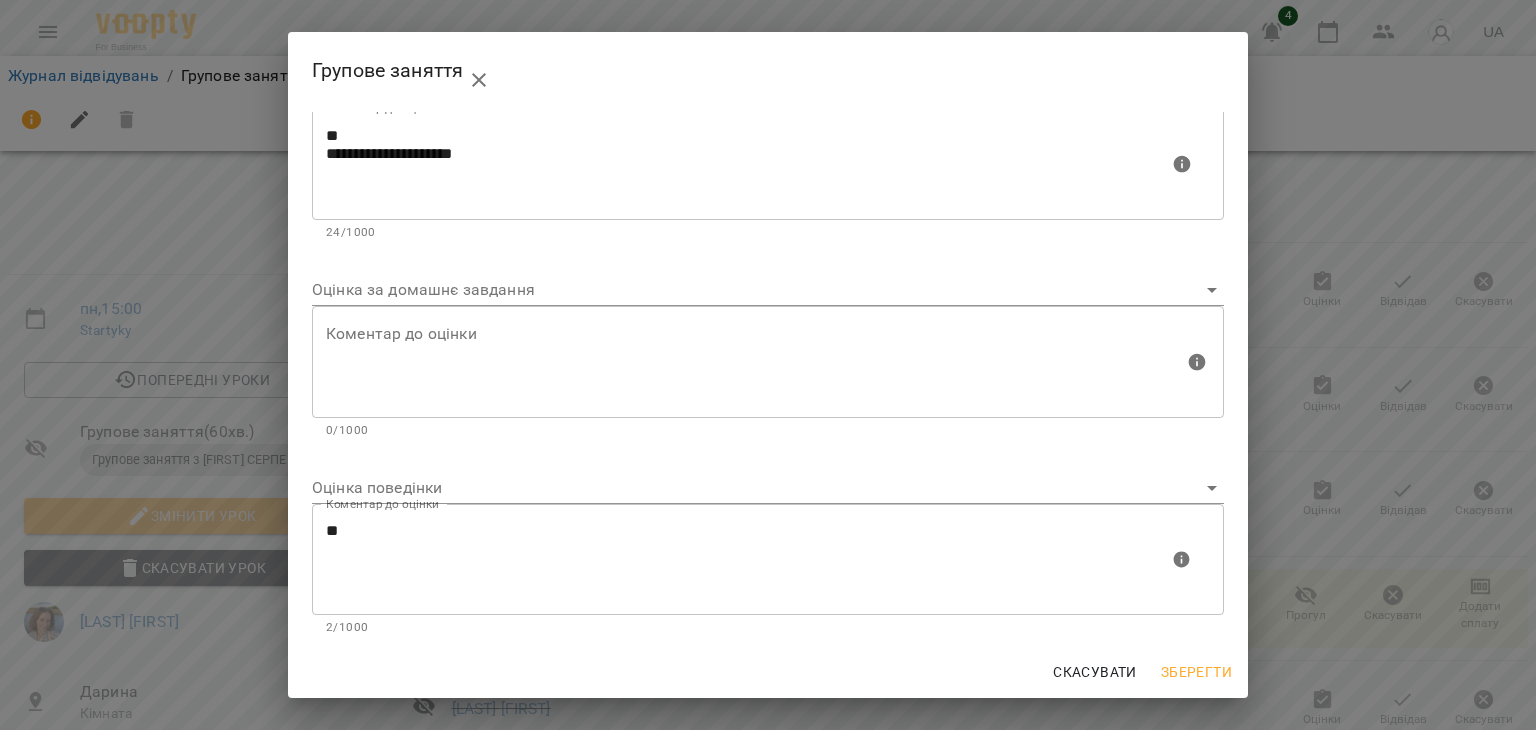 click on "Зберегти" at bounding box center [1196, 672] 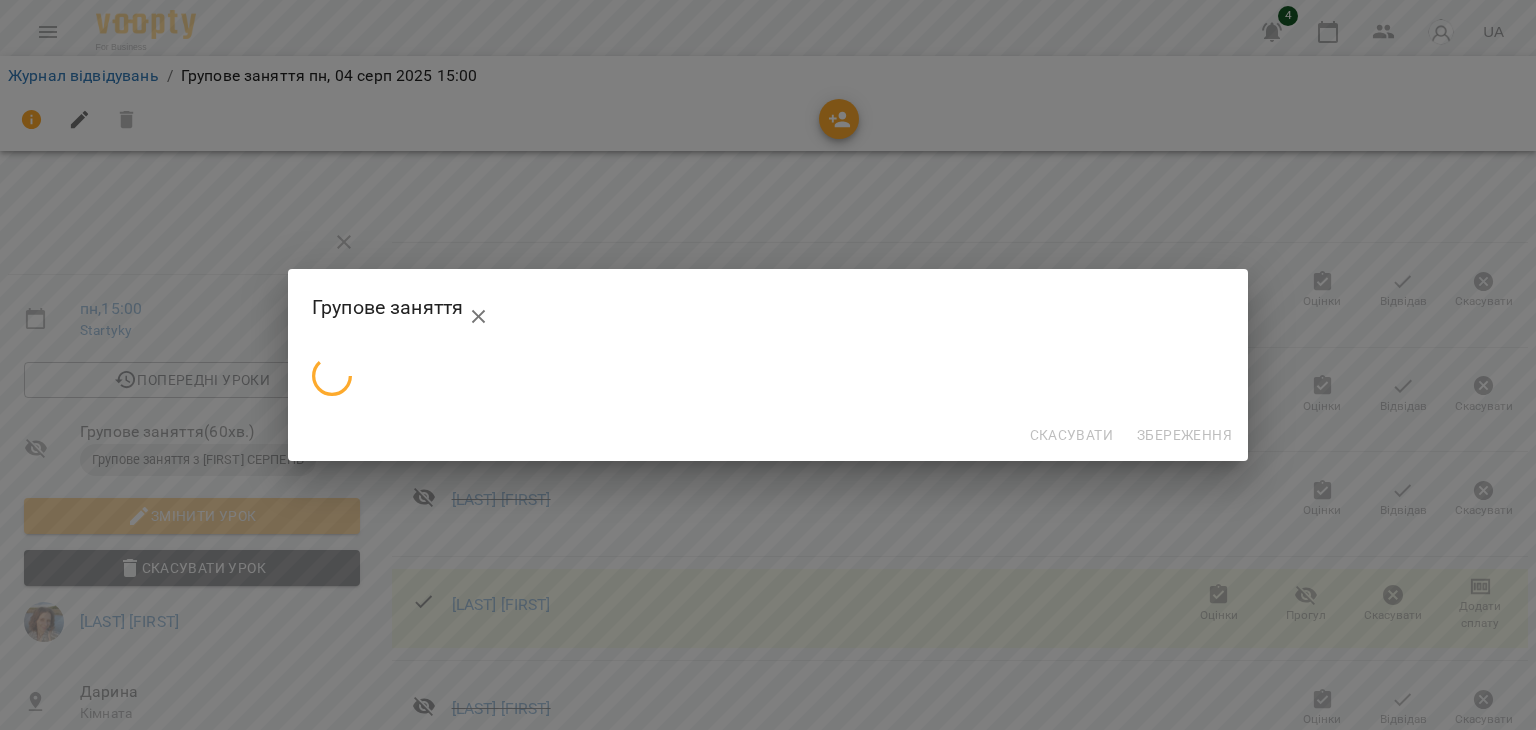 scroll, scrollTop: 0, scrollLeft: 0, axis: both 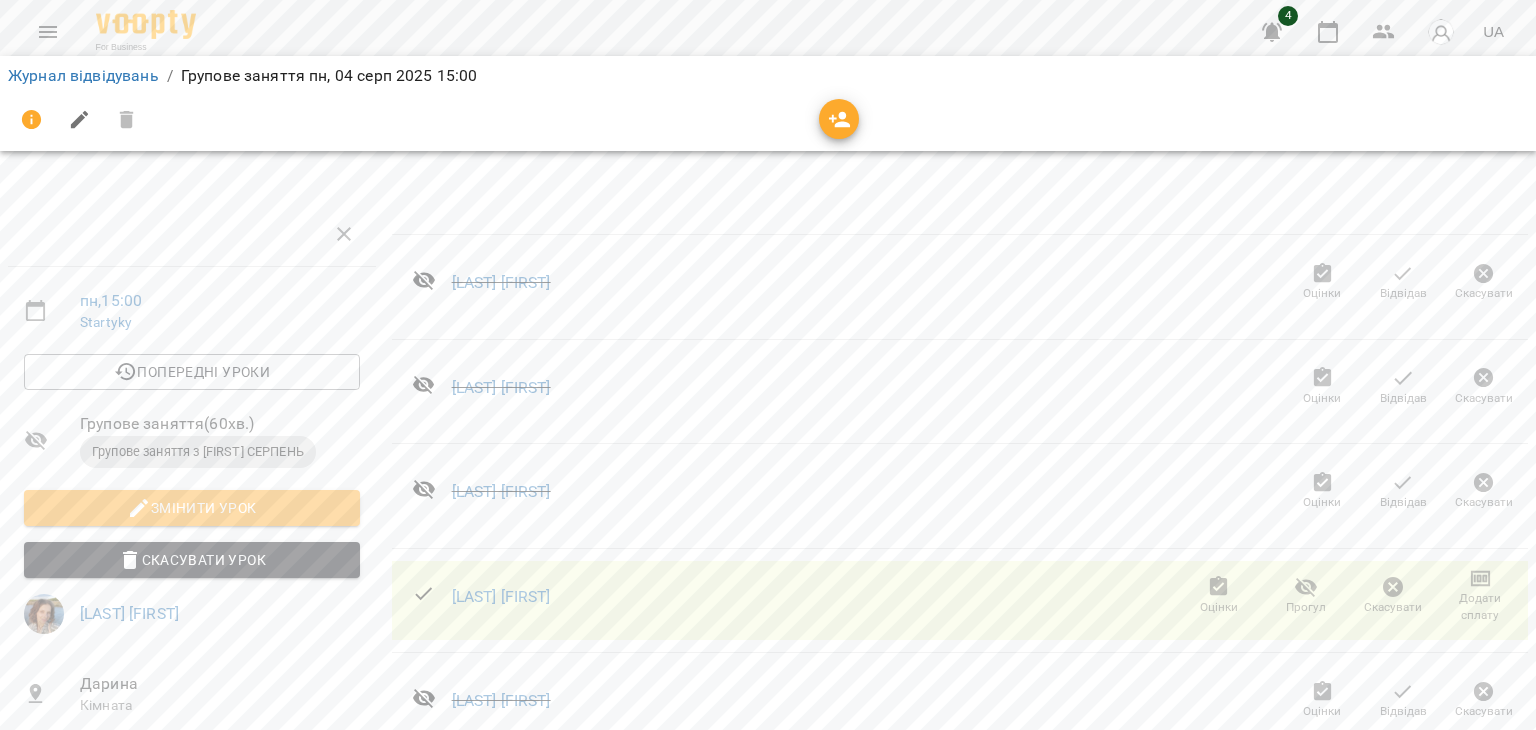 click at bounding box center [1272, 32] 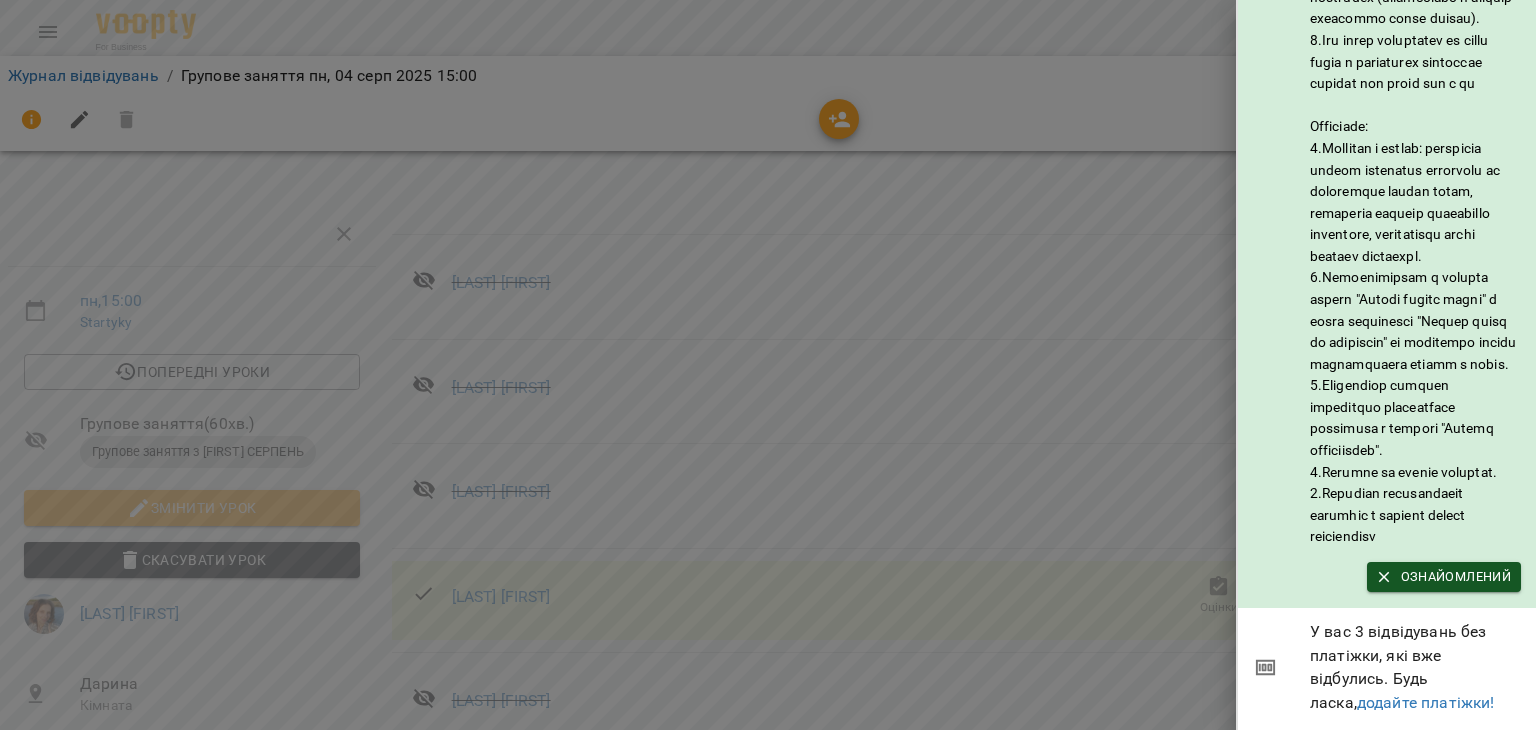 scroll, scrollTop: 268, scrollLeft: 0, axis: vertical 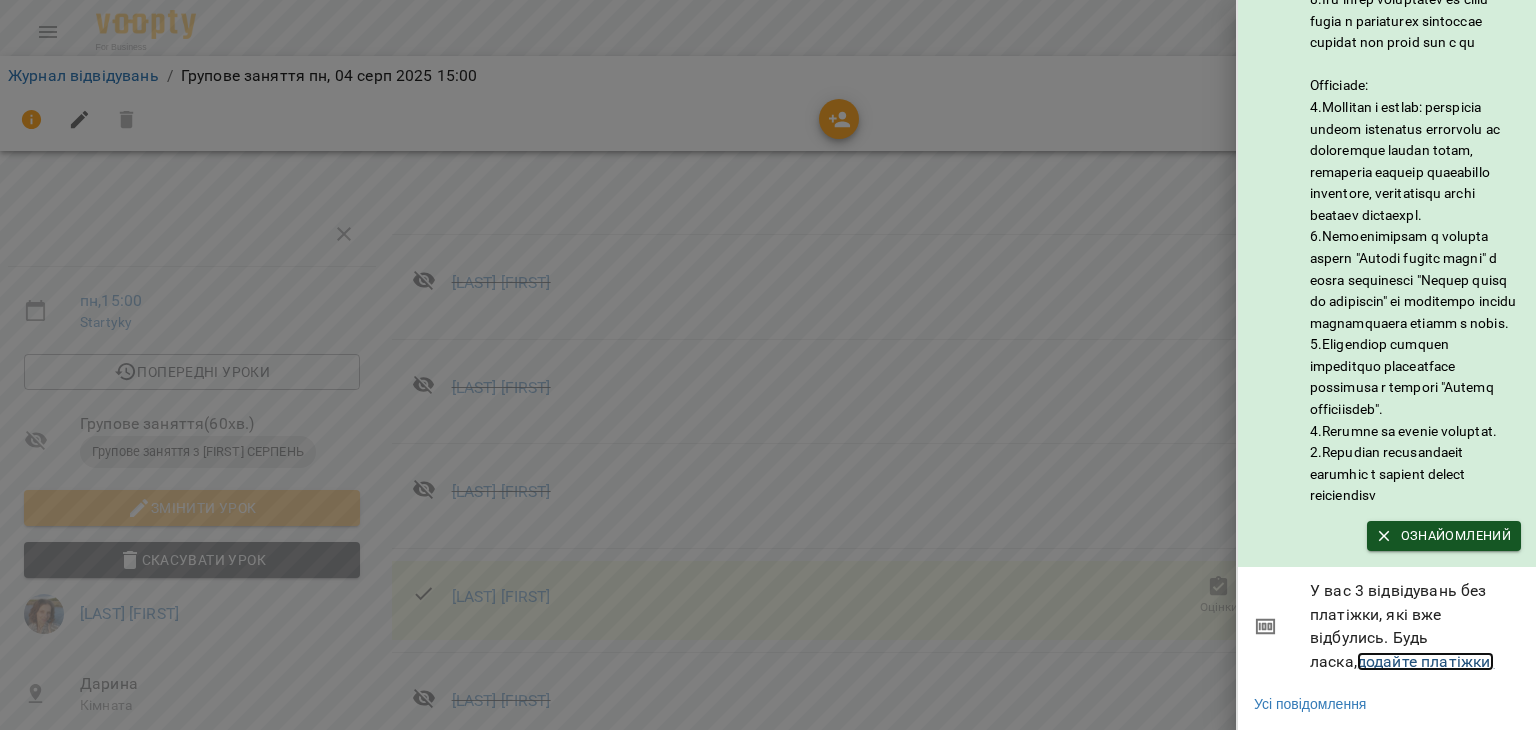 click on "додайте платіжки!" at bounding box center [1426, 661] 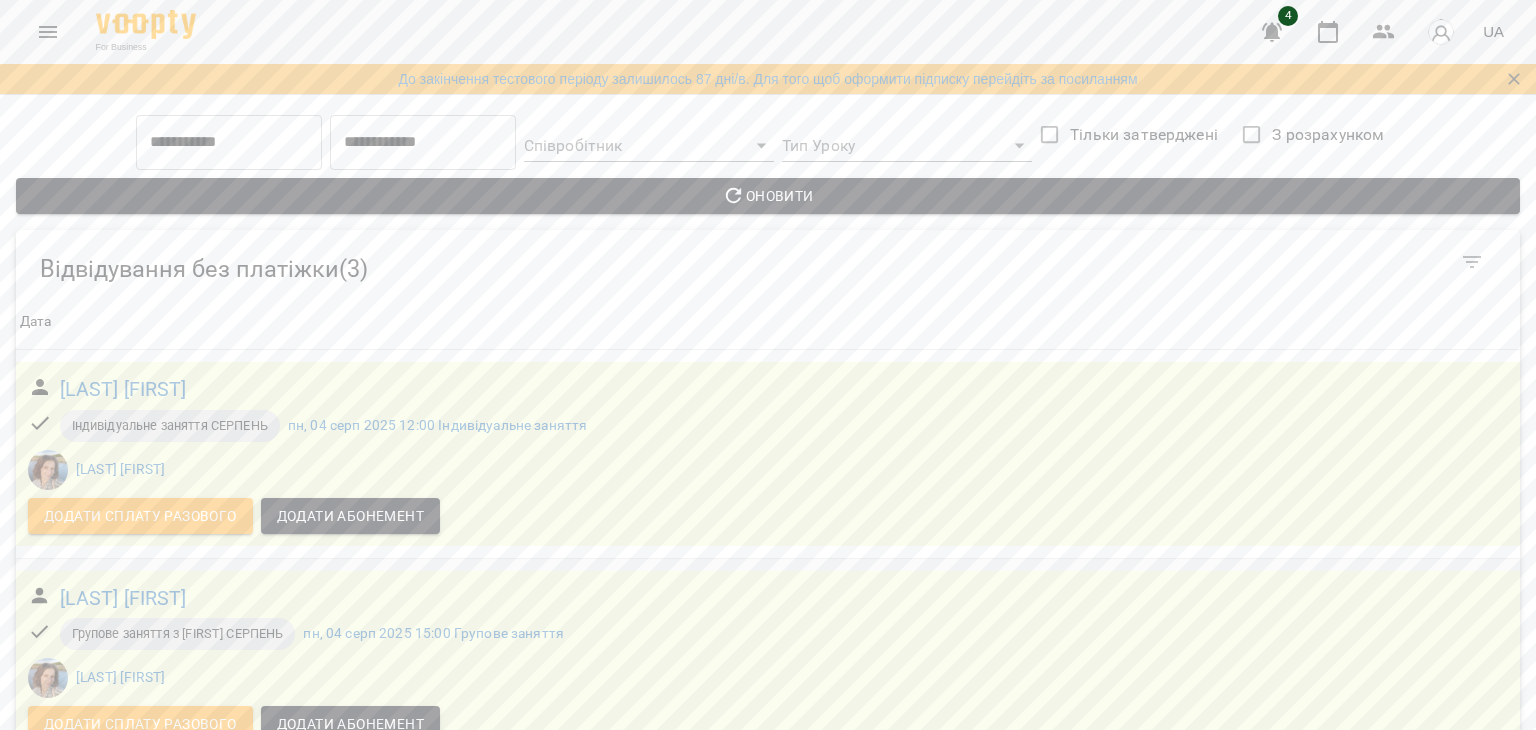 scroll, scrollTop: 0, scrollLeft: 0, axis: both 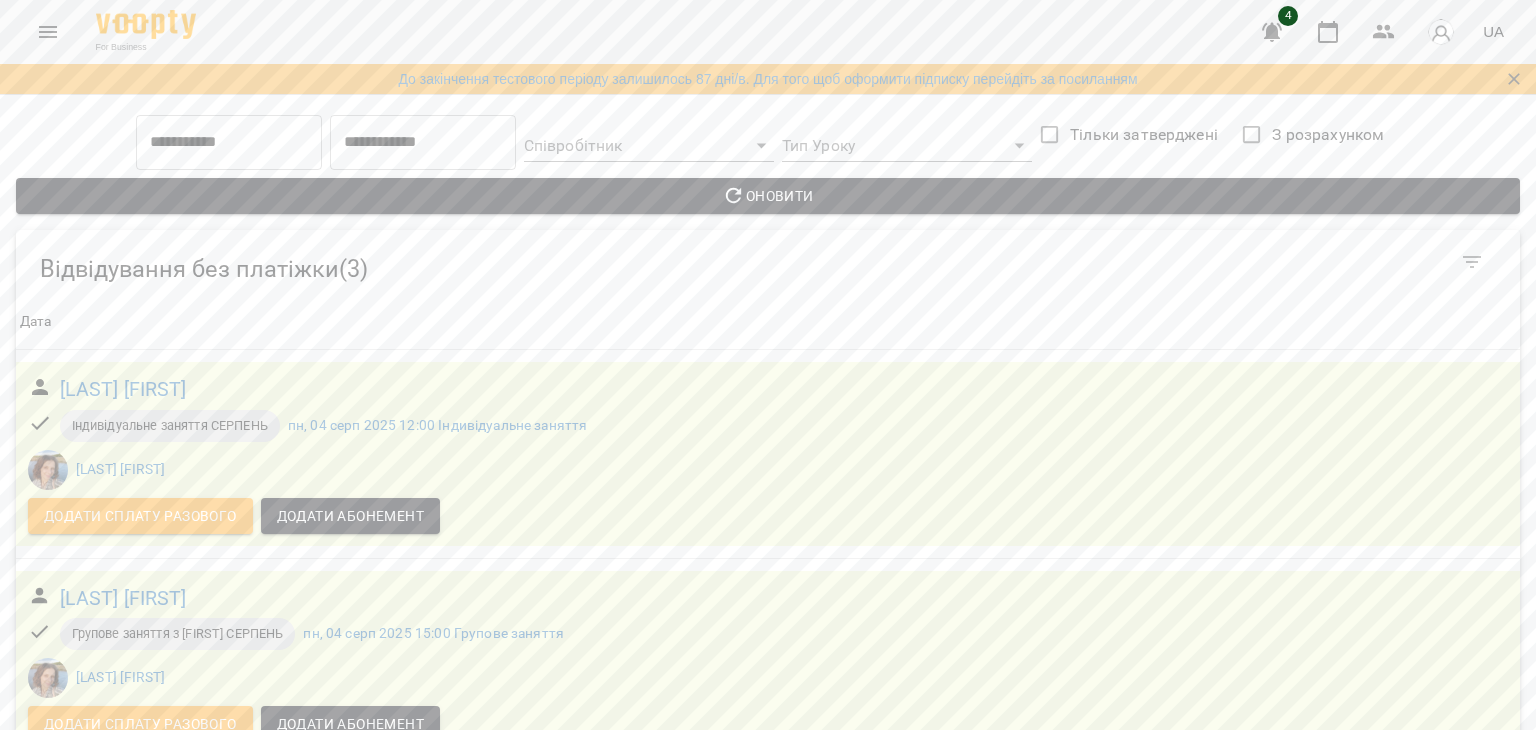 click 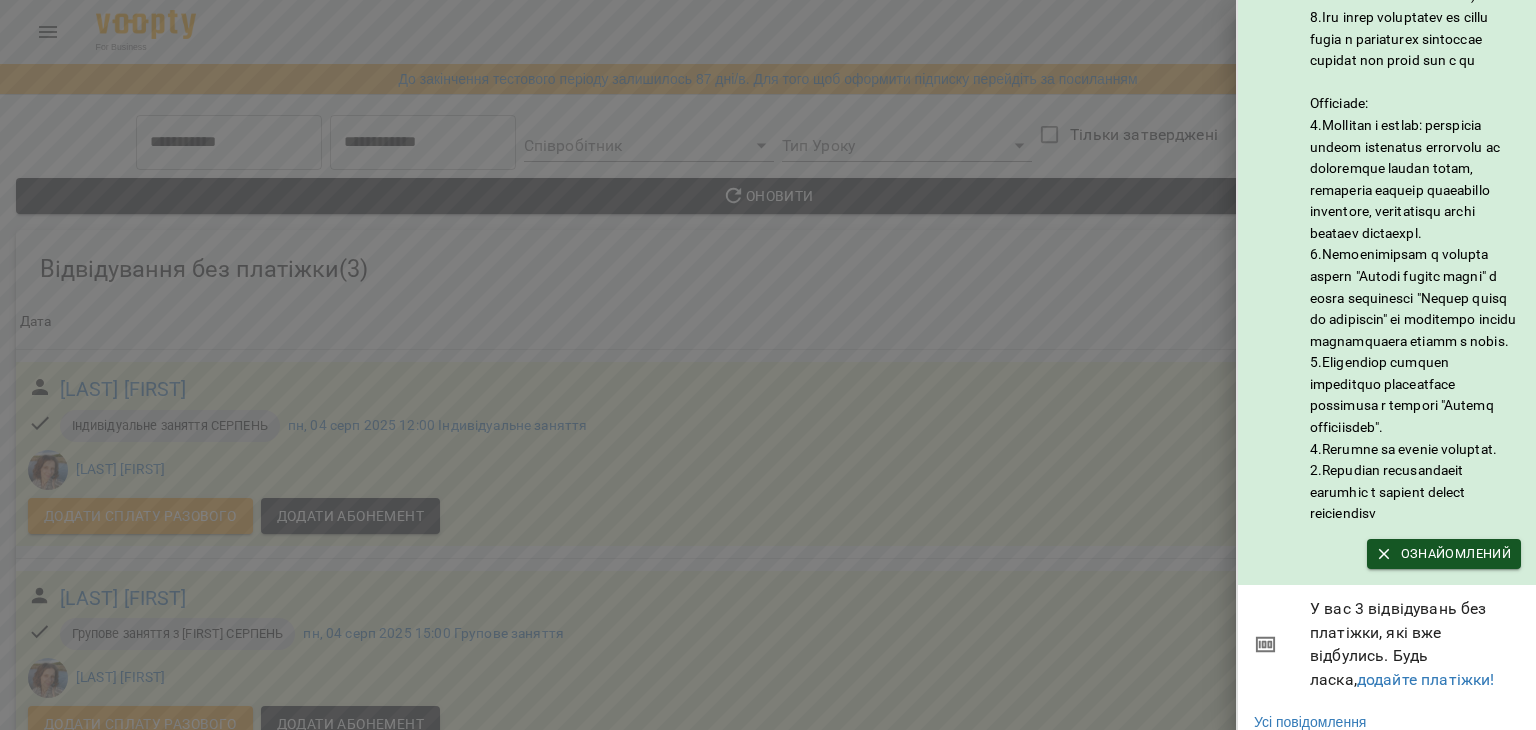 scroll, scrollTop: 268, scrollLeft: 0, axis: vertical 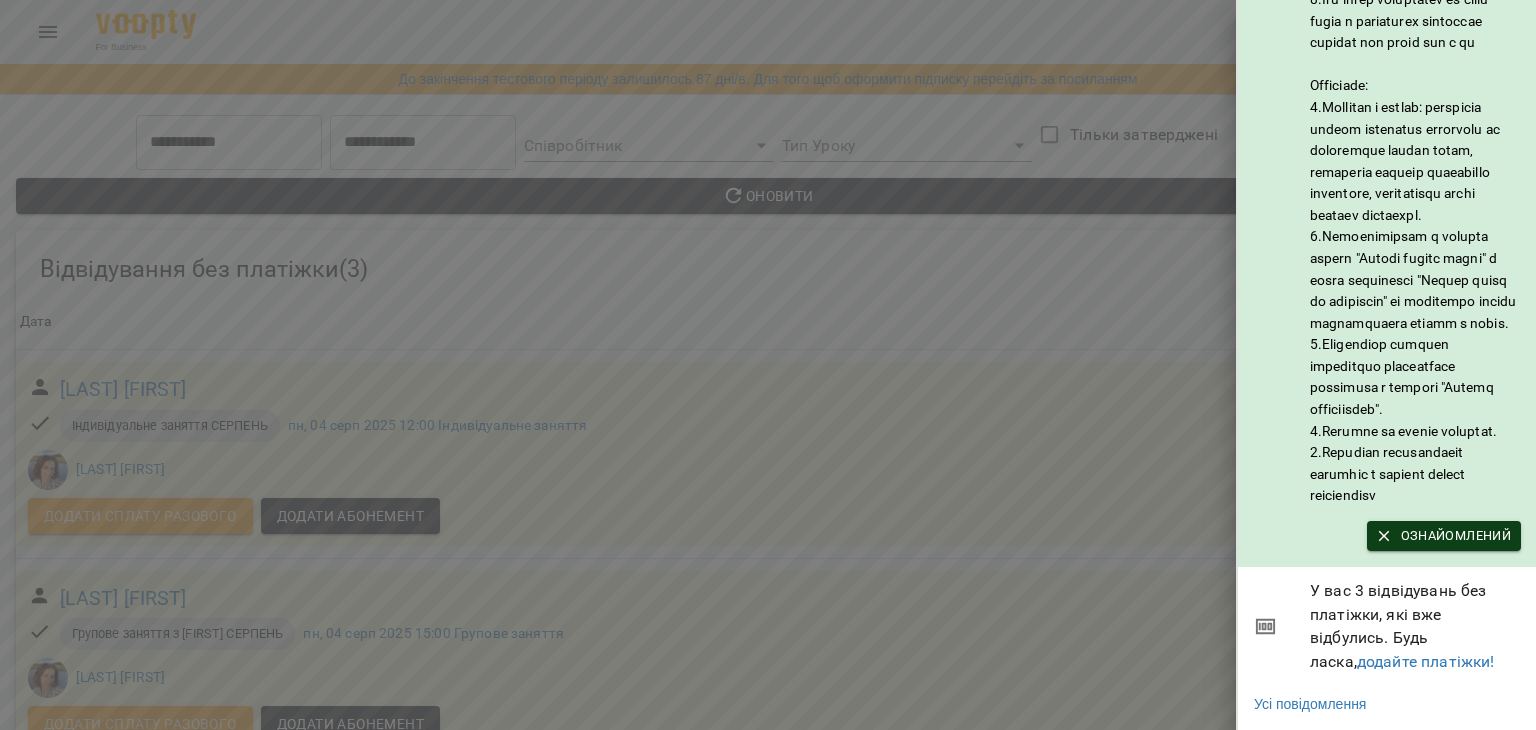 click on "Ознайомлений" at bounding box center [1444, 536] 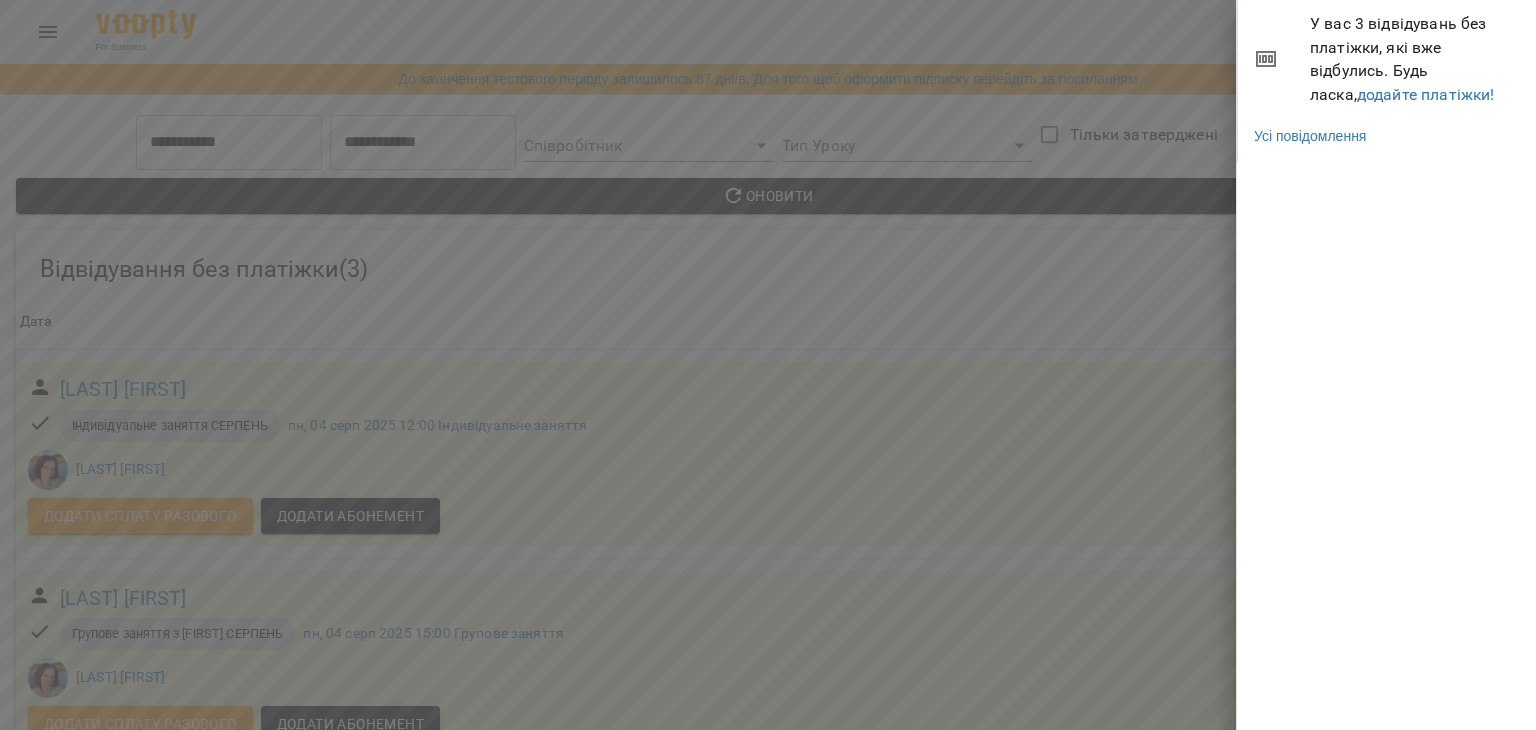 scroll, scrollTop: 0, scrollLeft: 0, axis: both 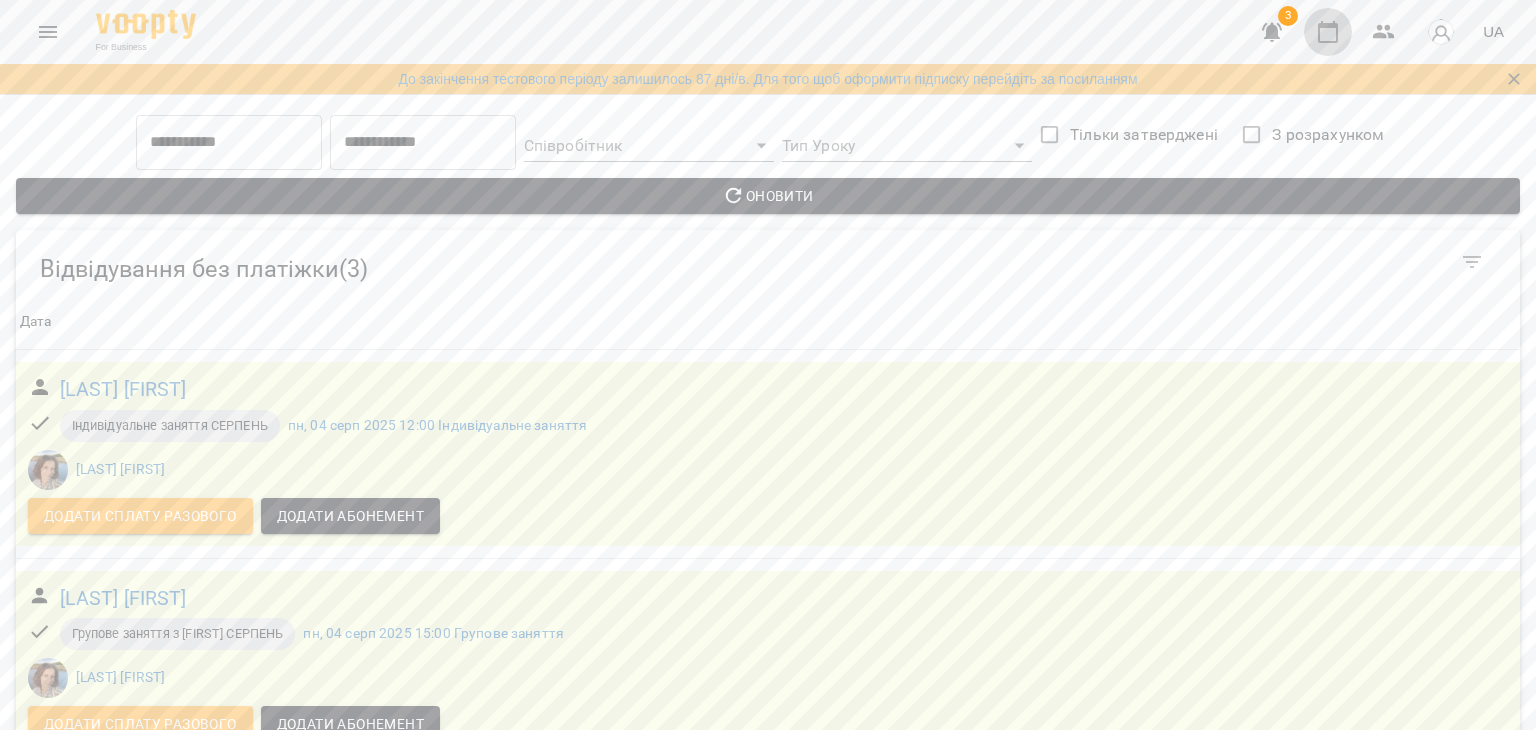 click 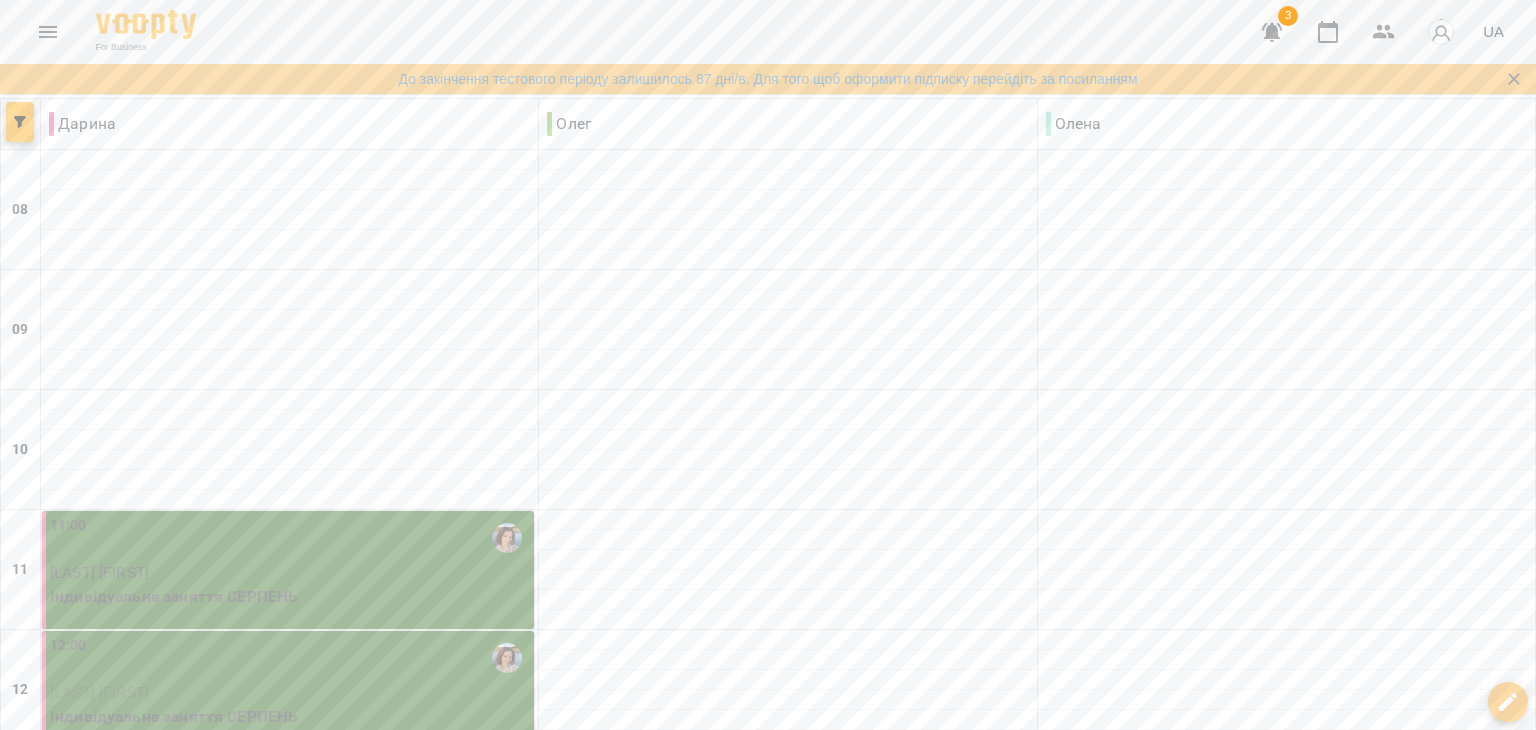 scroll, scrollTop: 992, scrollLeft: 0, axis: vertical 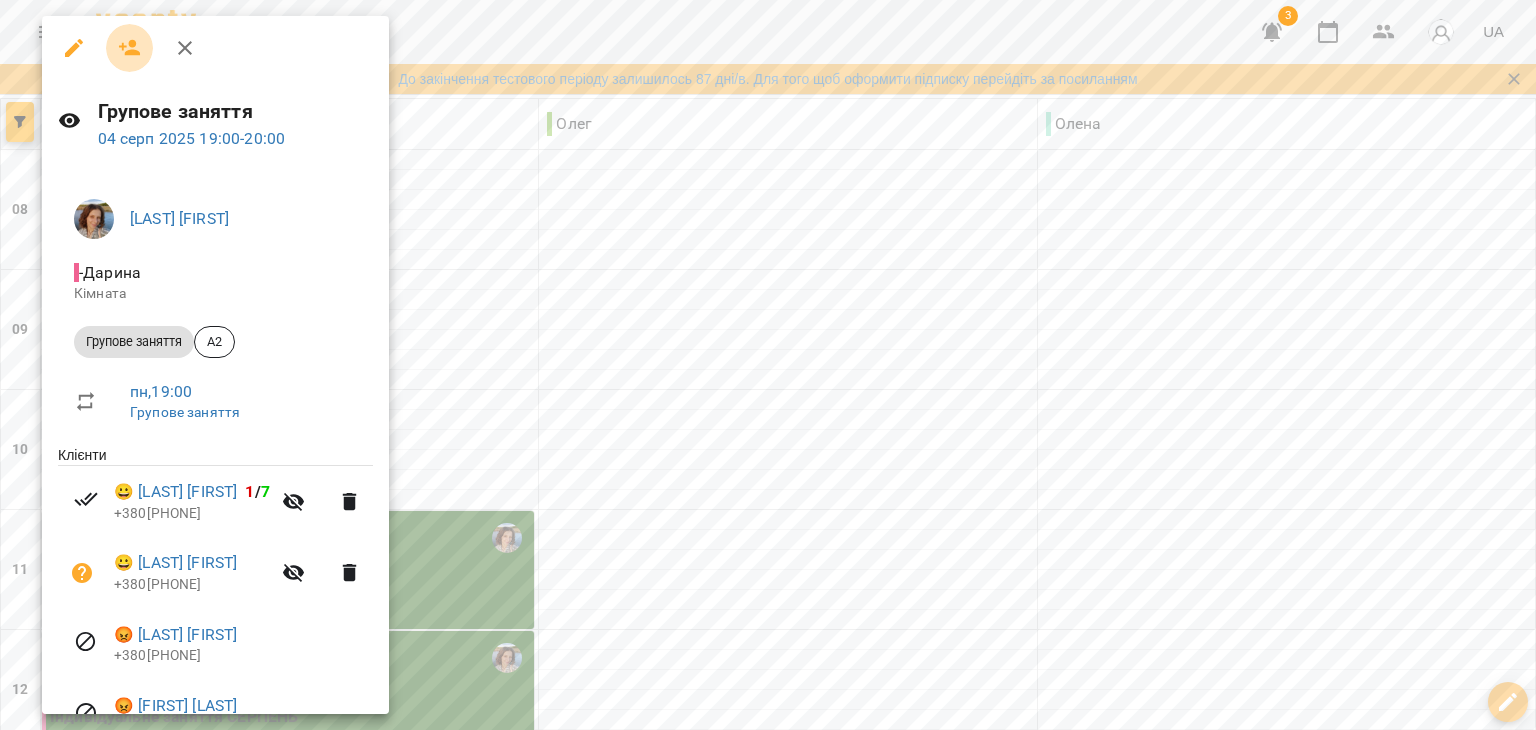 click 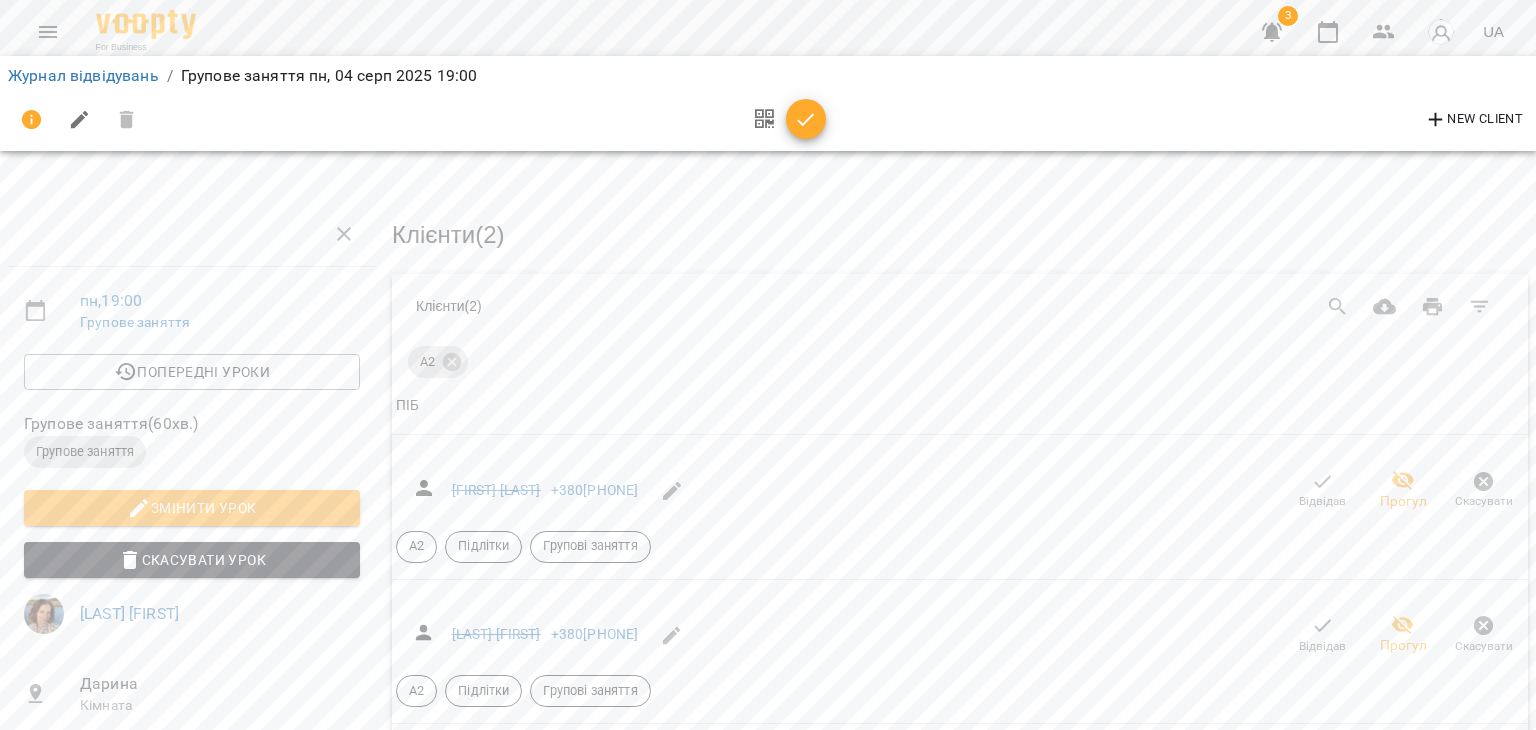 scroll, scrollTop: 266, scrollLeft: 0, axis: vertical 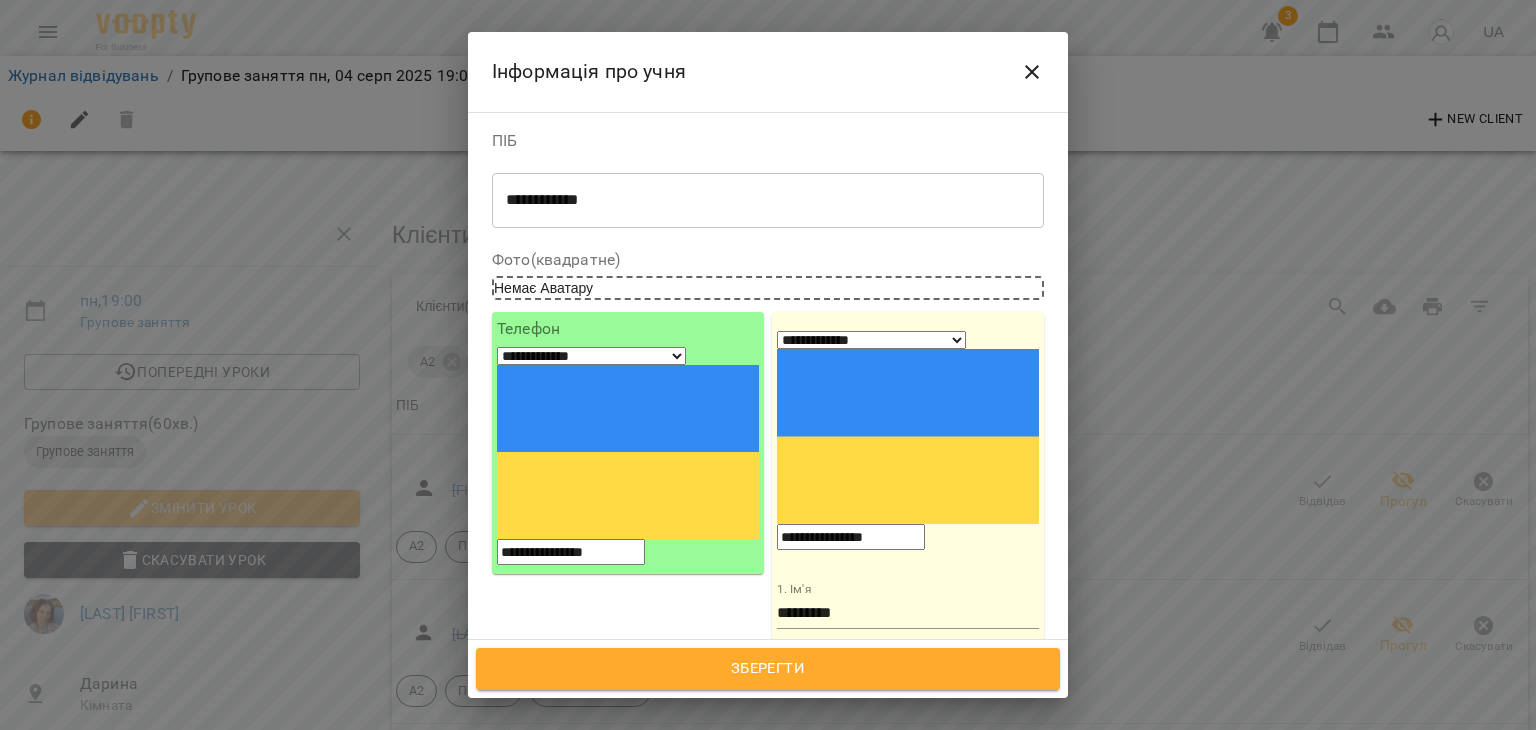 click at bounding box center [1032, 72] 